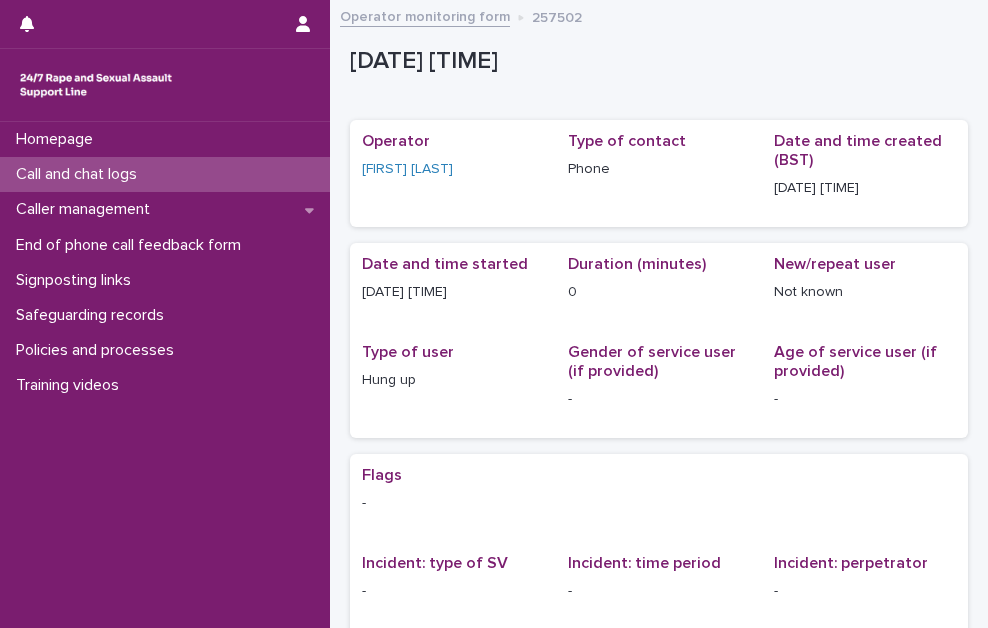 scroll, scrollTop: 0, scrollLeft: 0, axis: both 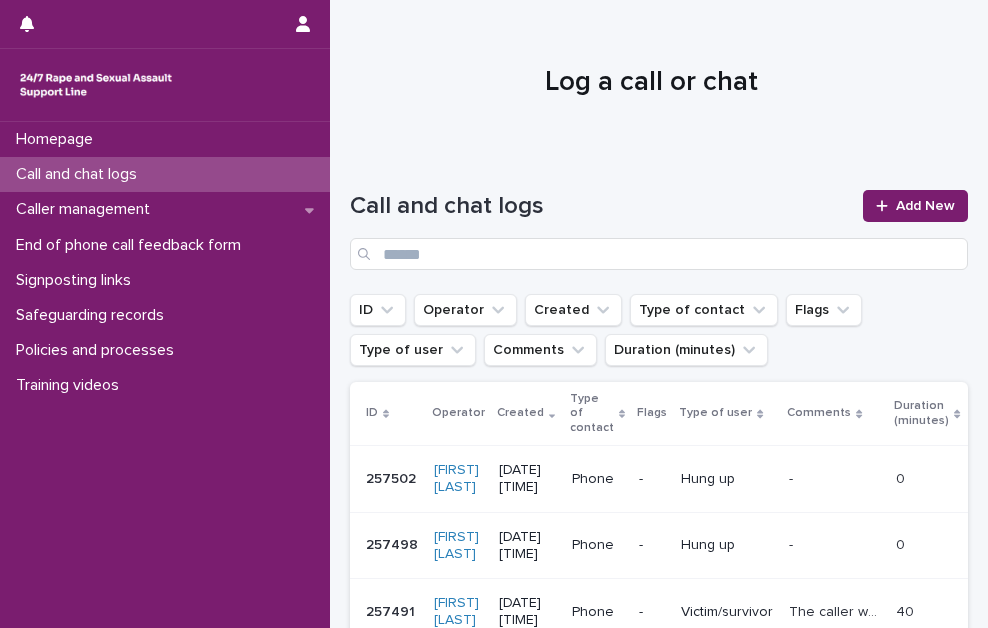 click on "Add New" at bounding box center [925, 206] 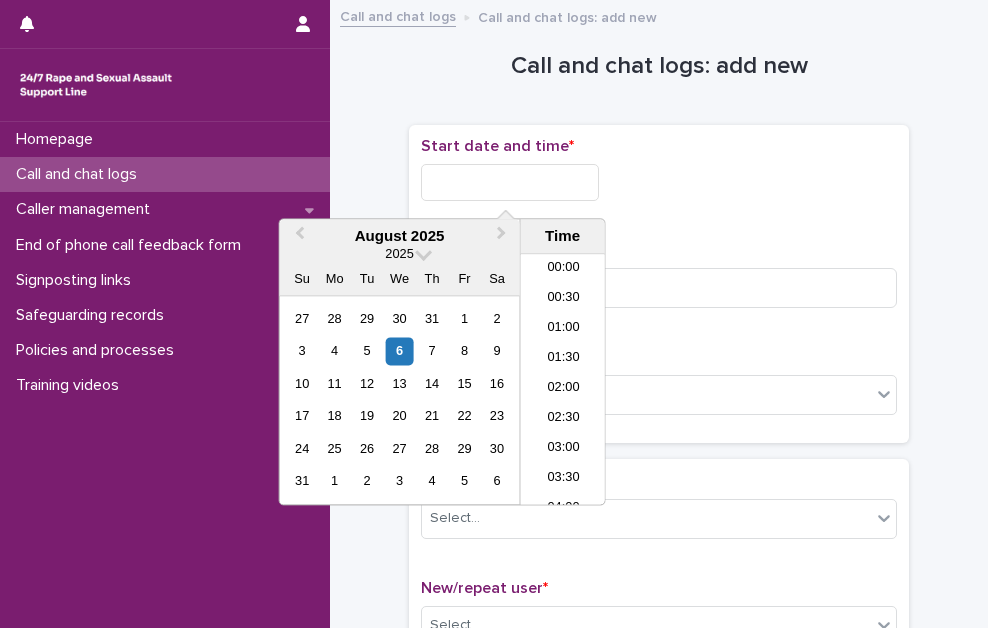 click at bounding box center (510, 182) 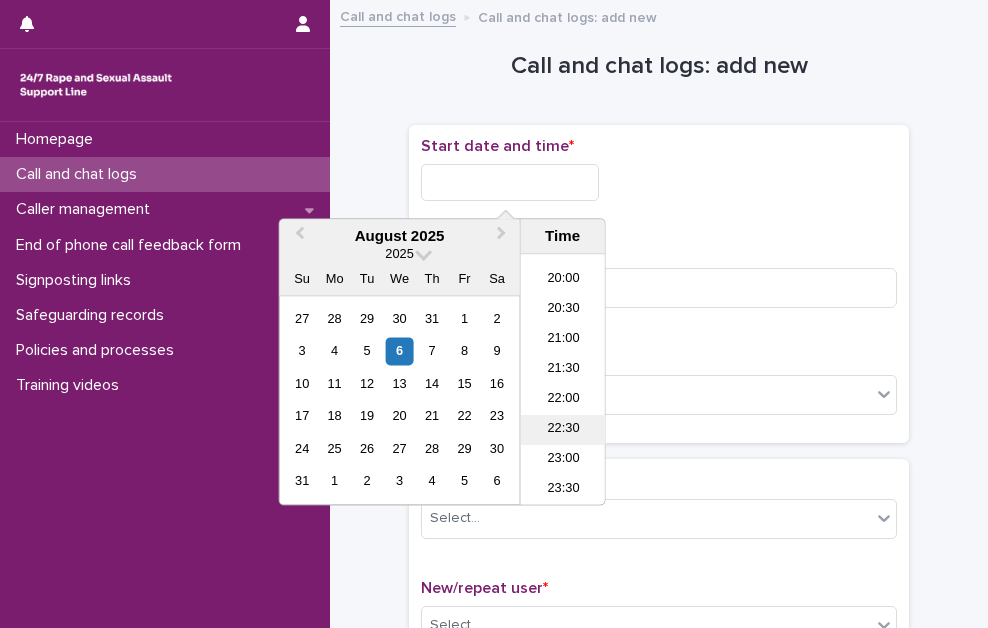 click on "22:30" at bounding box center (563, 431) 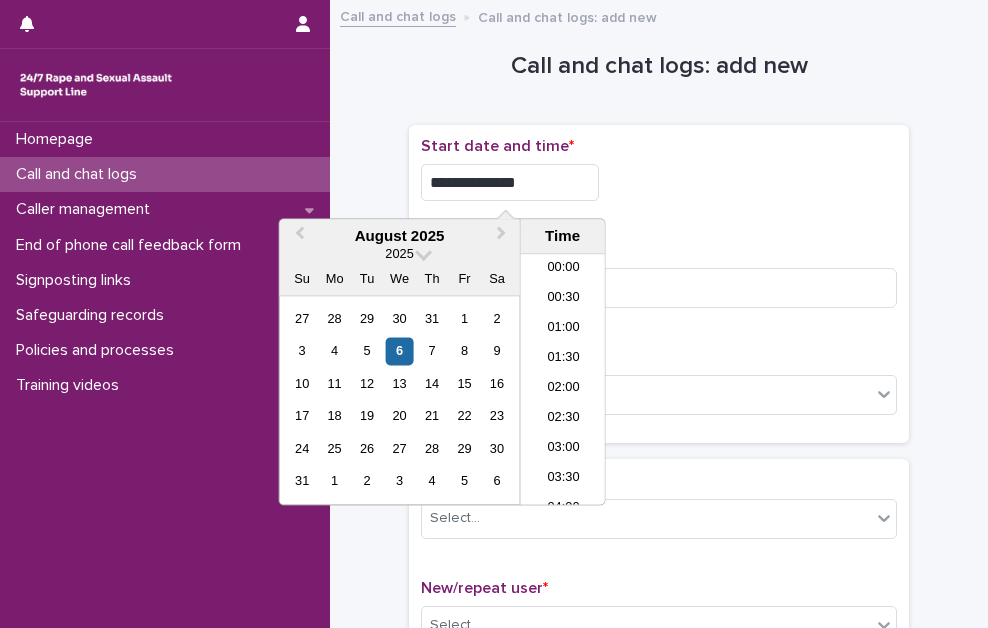 drag, startPoint x: 549, startPoint y: 178, endPoint x: 508, endPoint y: 149, distance: 50.219517 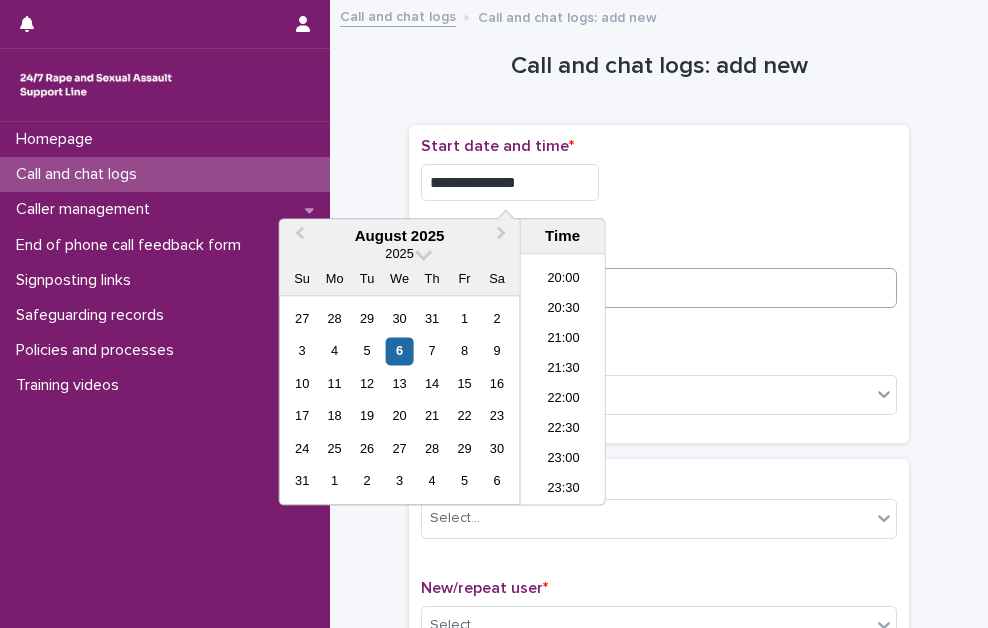 type on "**********" 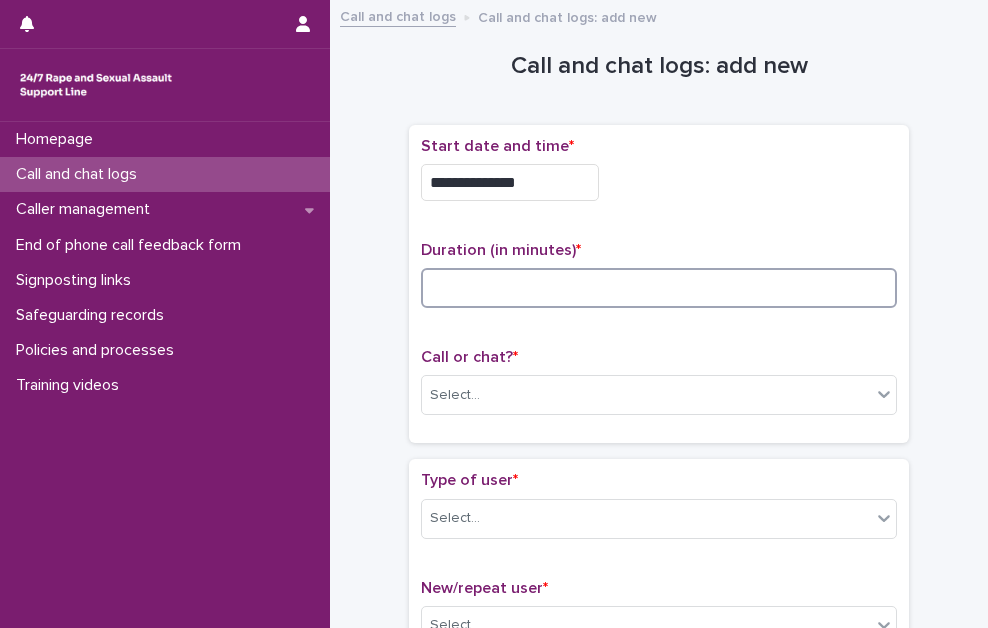 drag, startPoint x: 662, startPoint y: 304, endPoint x: 604, endPoint y: 257, distance: 74.65253 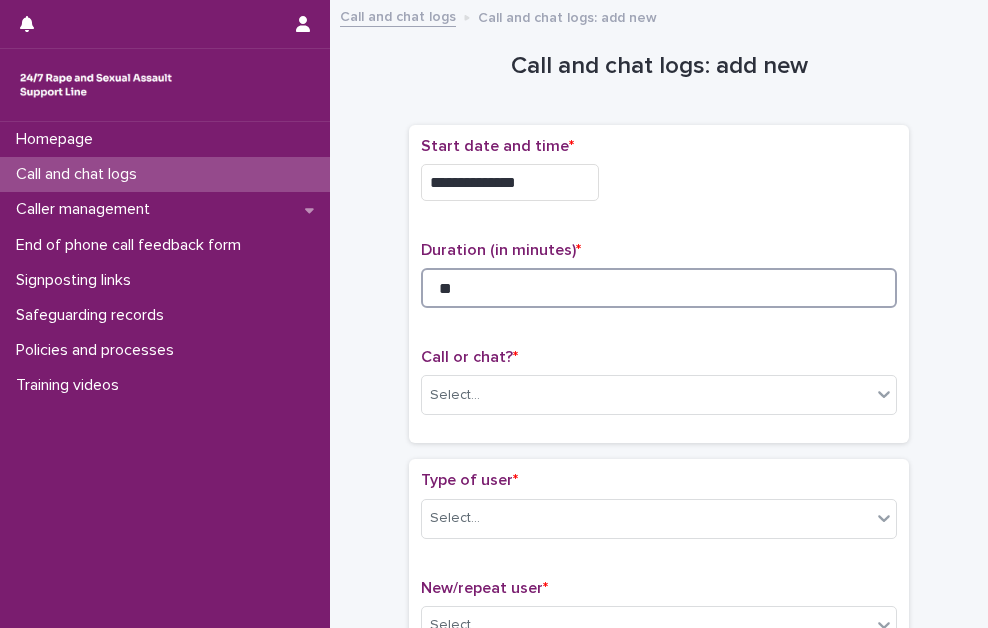 scroll, scrollTop: 100, scrollLeft: 0, axis: vertical 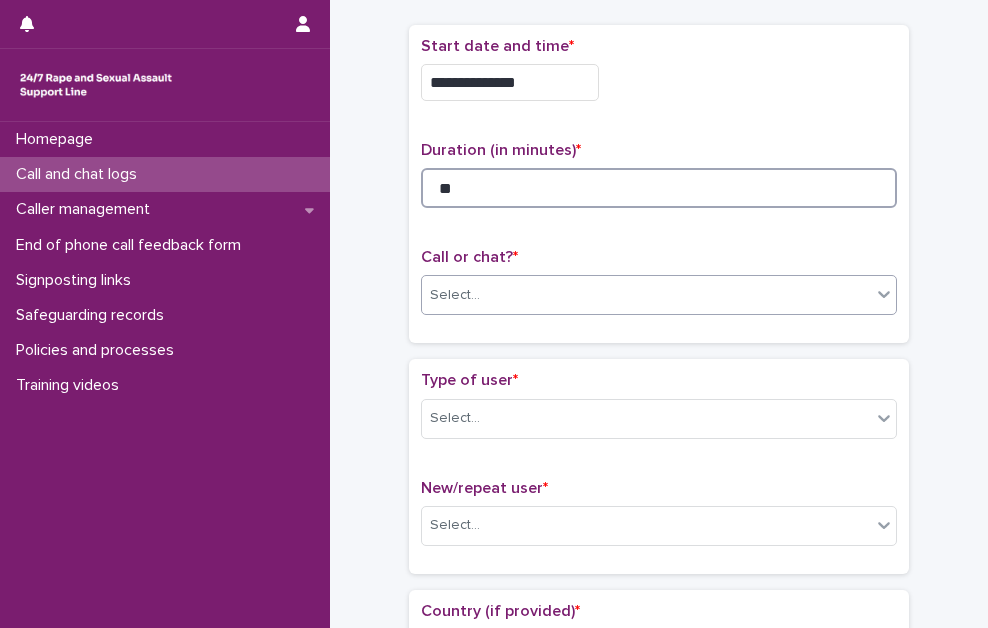 type on "**" 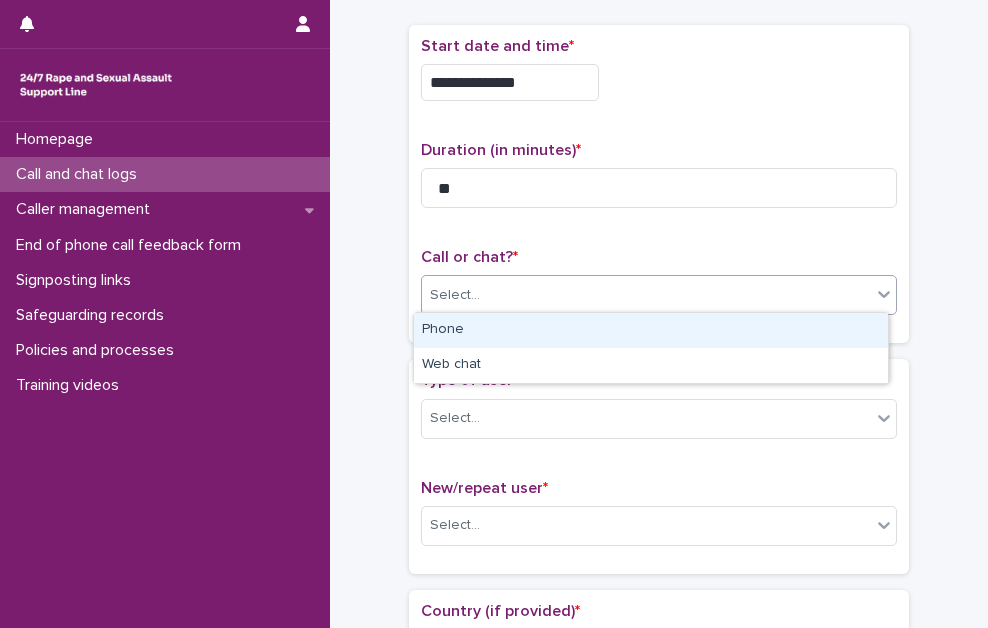 click on "Select..." at bounding box center (646, 295) 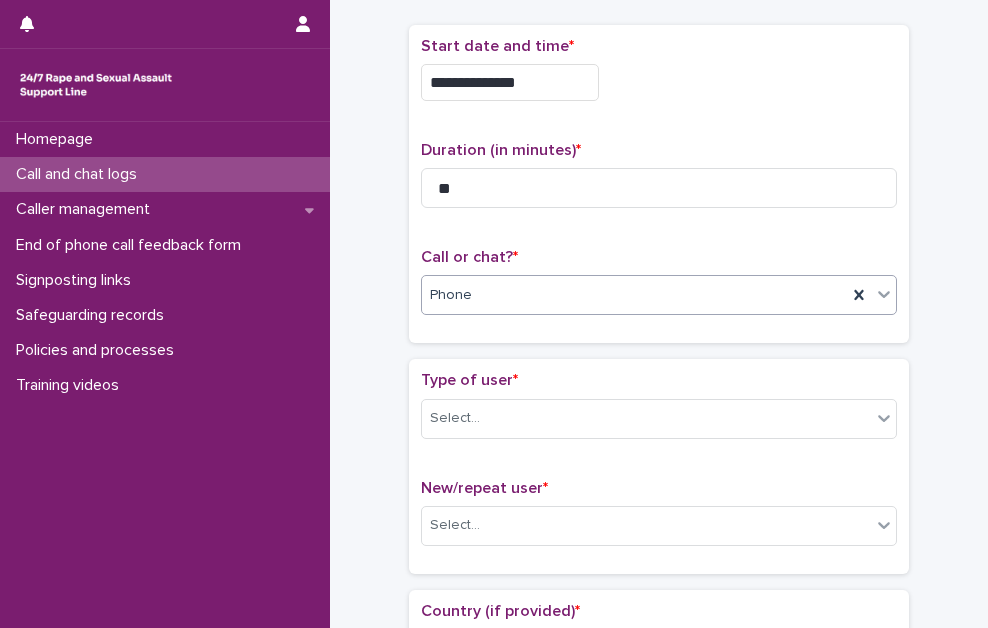 scroll, scrollTop: 200, scrollLeft: 0, axis: vertical 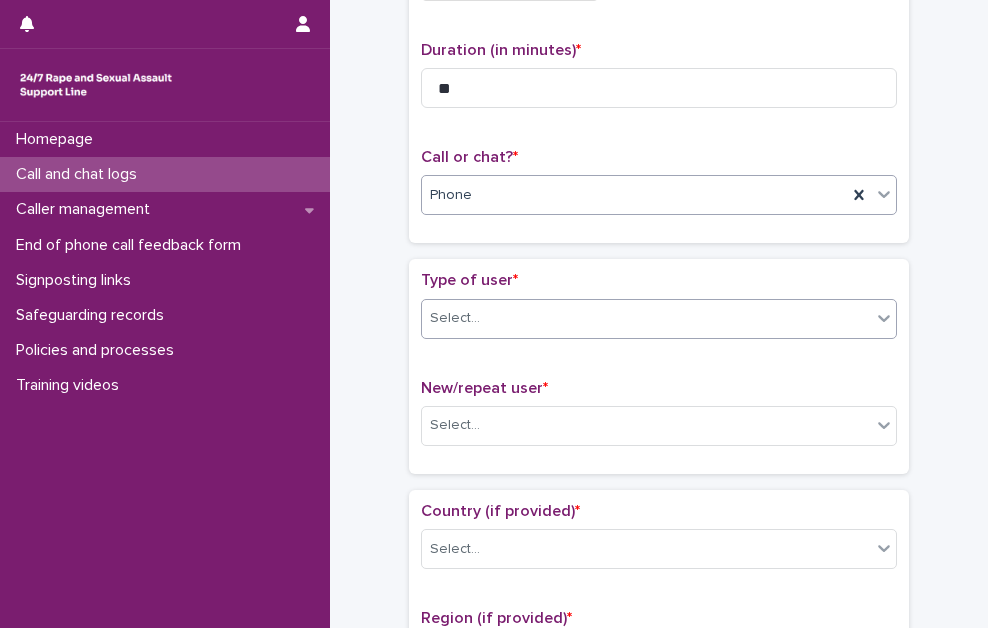 click on "Select..." at bounding box center (646, 318) 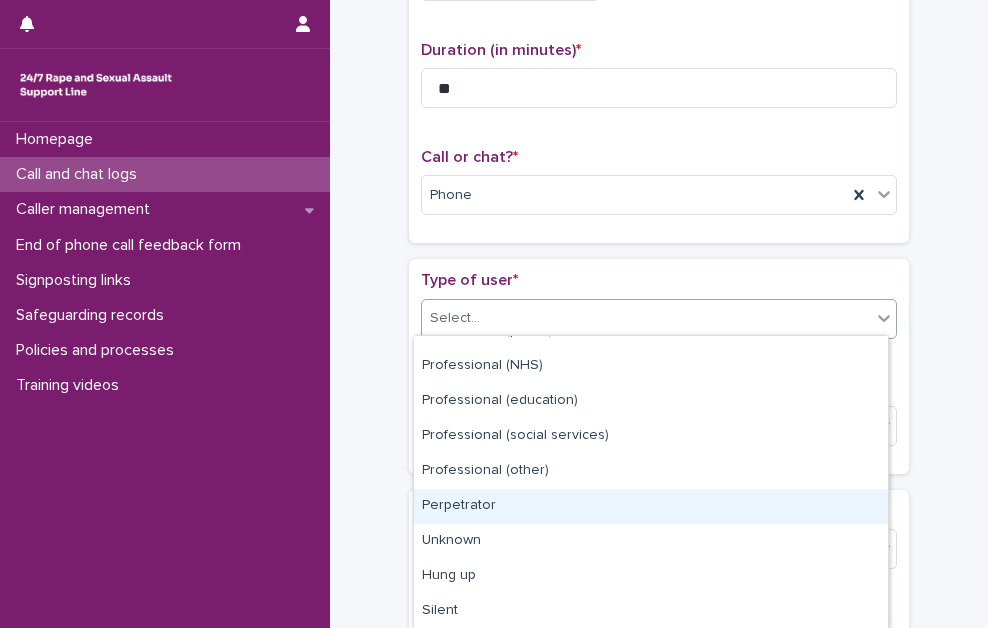 scroll, scrollTop: 0, scrollLeft: 0, axis: both 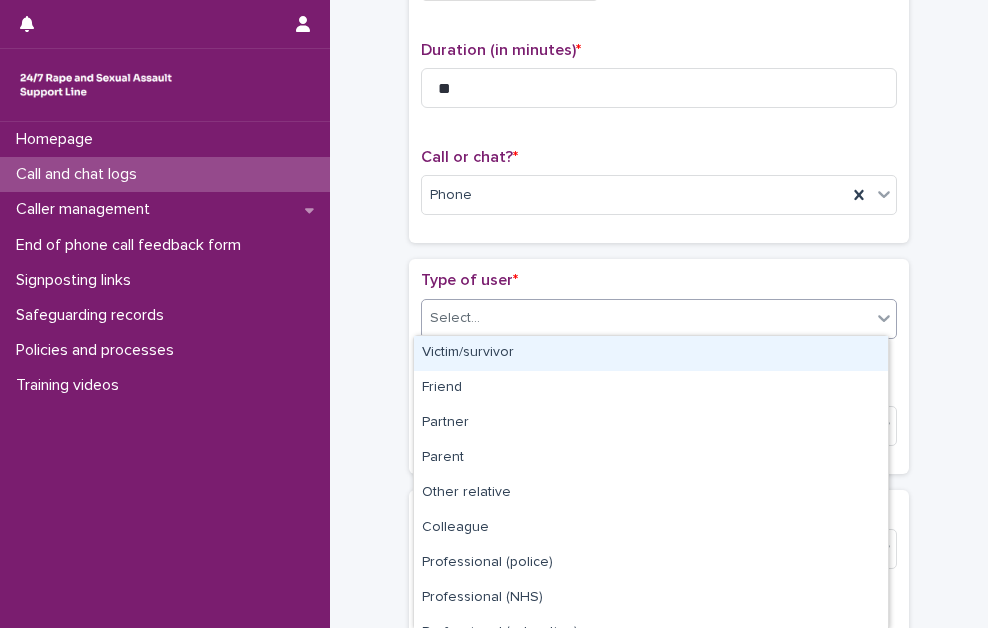 click on "Victim/survivor" at bounding box center (651, 353) 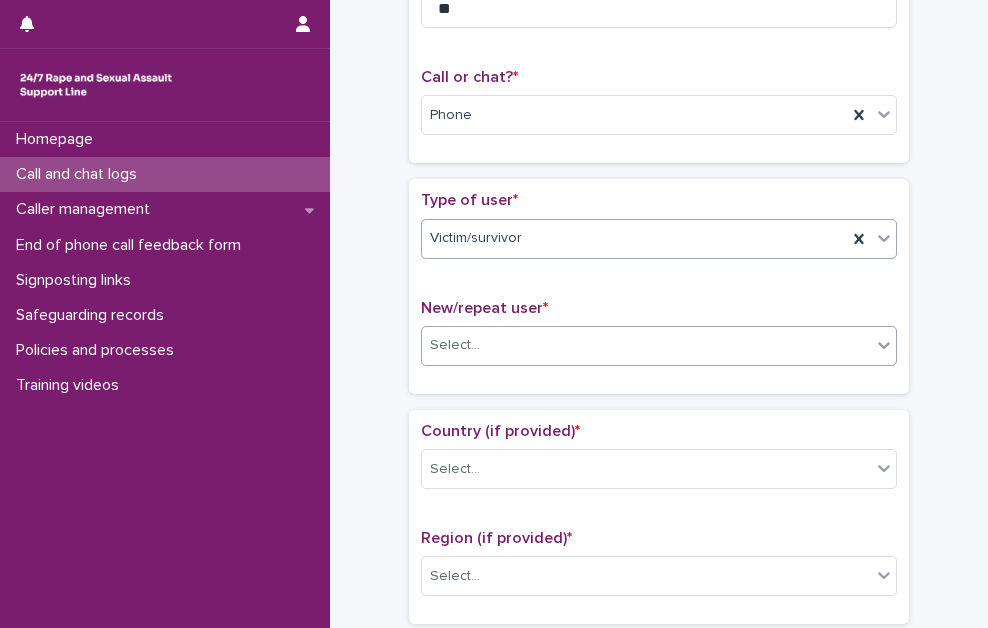 scroll, scrollTop: 300, scrollLeft: 0, axis: vertical 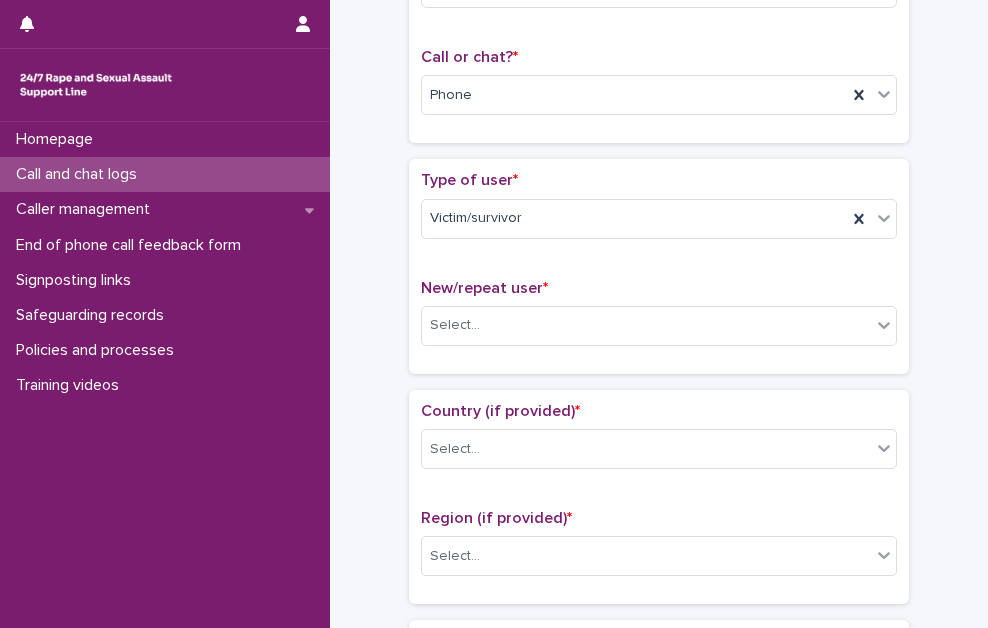 click on "New/repeat user * Select..." at bounding box center [659, 320] 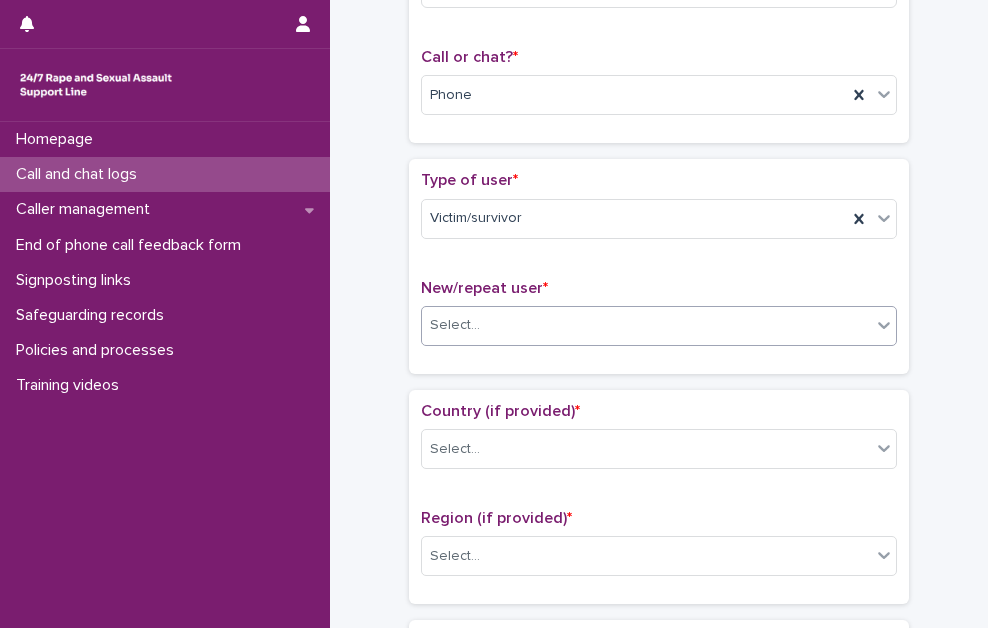 click on "Select..." at bounding box center (659, 326) 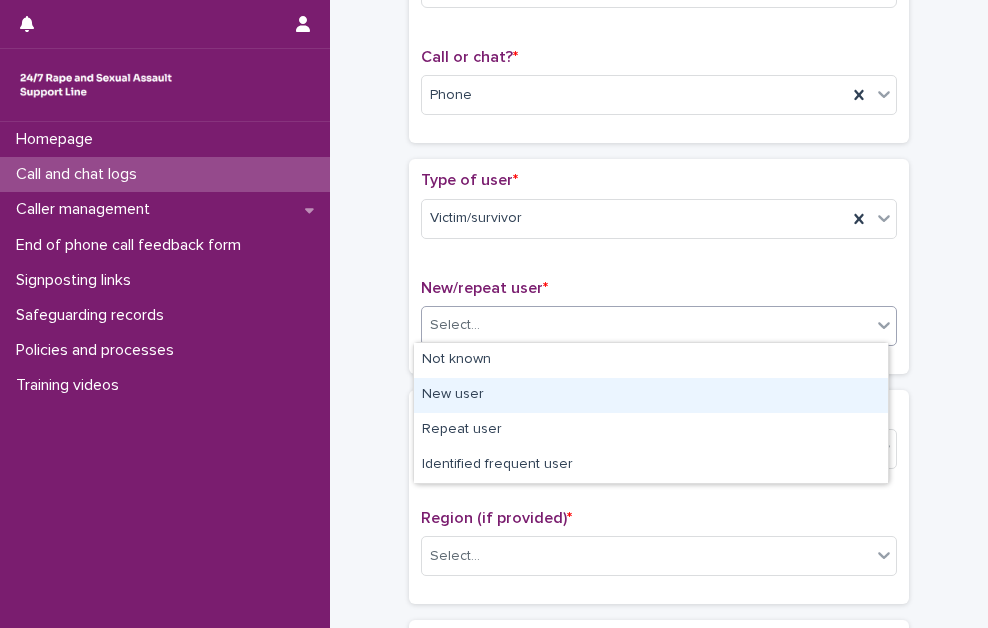 click on "New user" at bounding box center [651, 395] 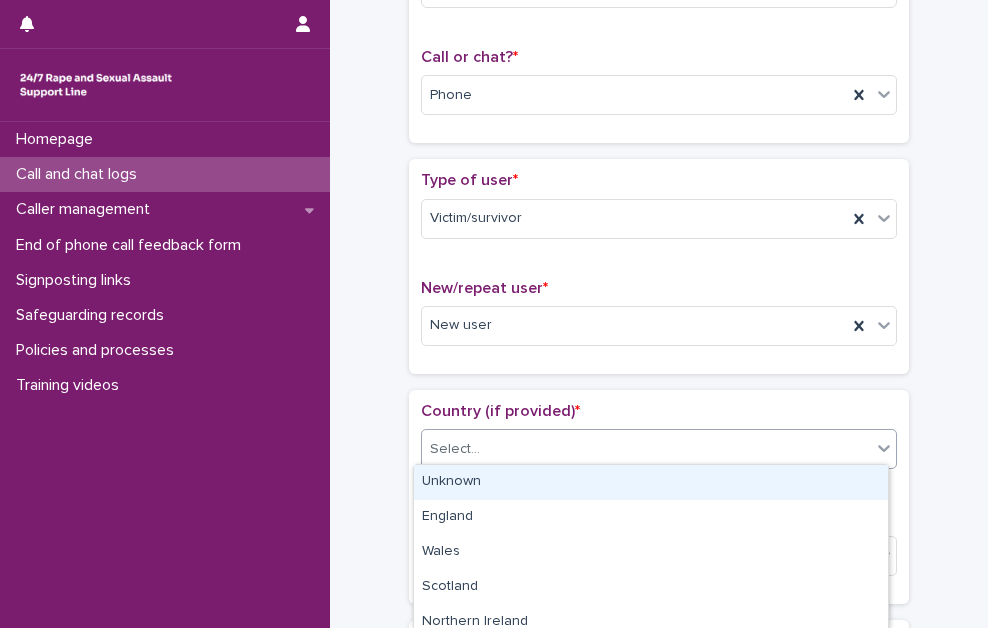 drag, startPoint x: 483, startPoint y: 447, endPoint x: 472, endPoint y: 493, distance: 47.296936 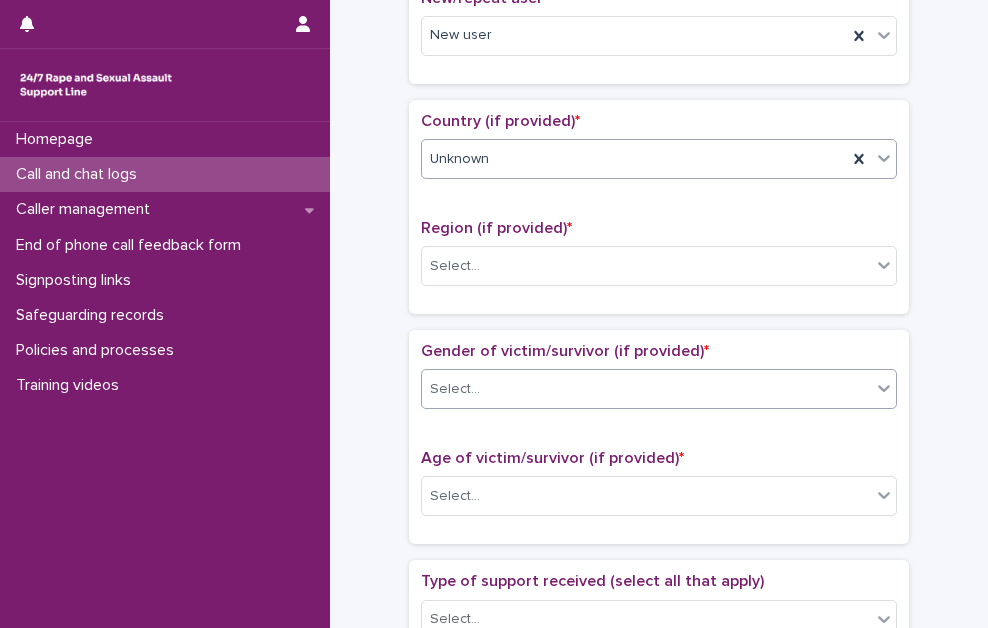 scroll, scrollTop: 600, scrollLeft: 0, axis: vertical 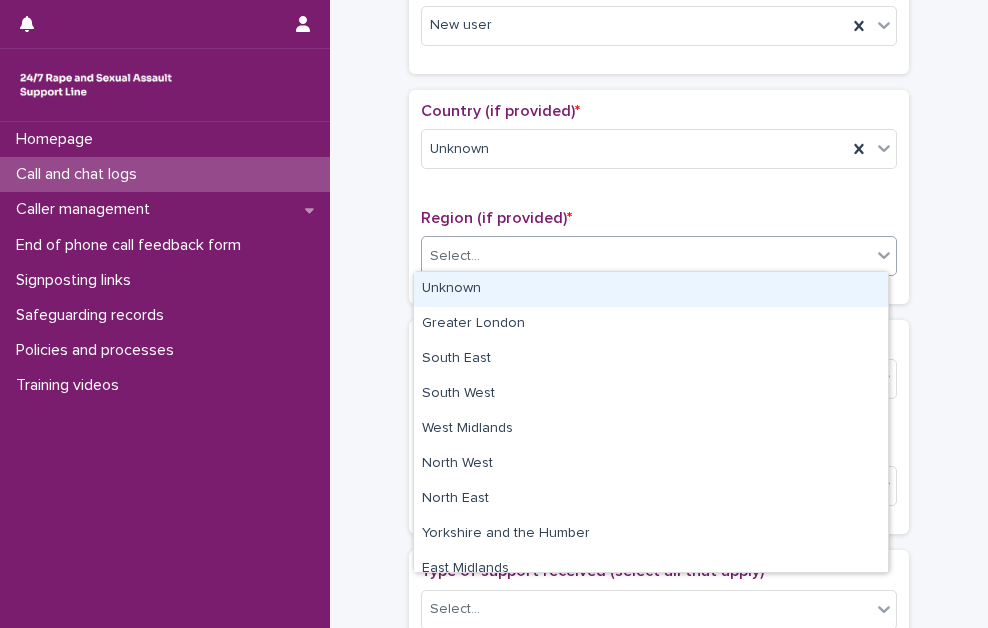 click on "Select..." at bounding box center (646, 256) 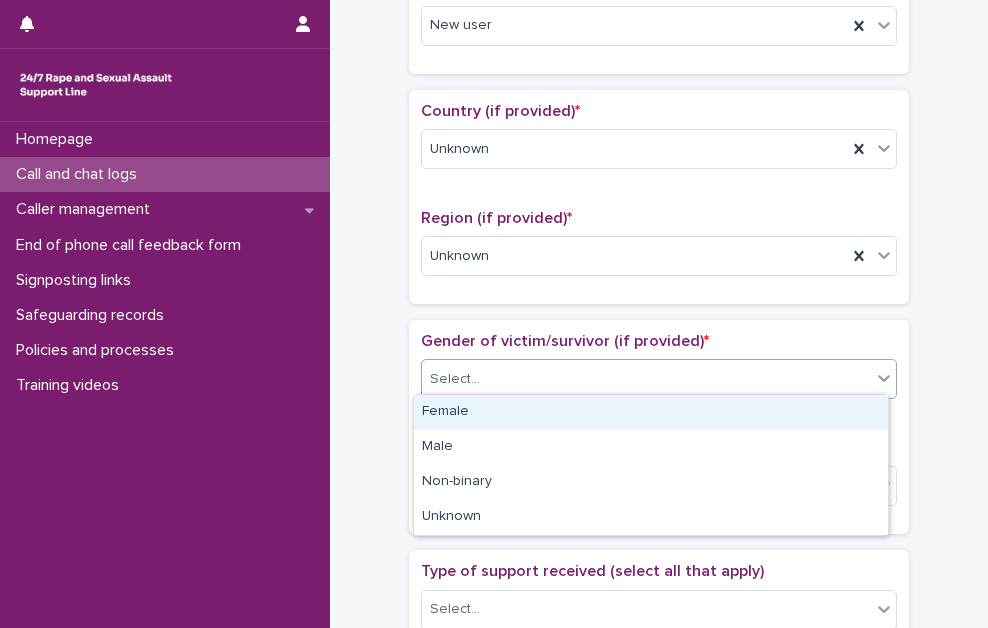 click on "Select..." at bounding box center (646, 379) 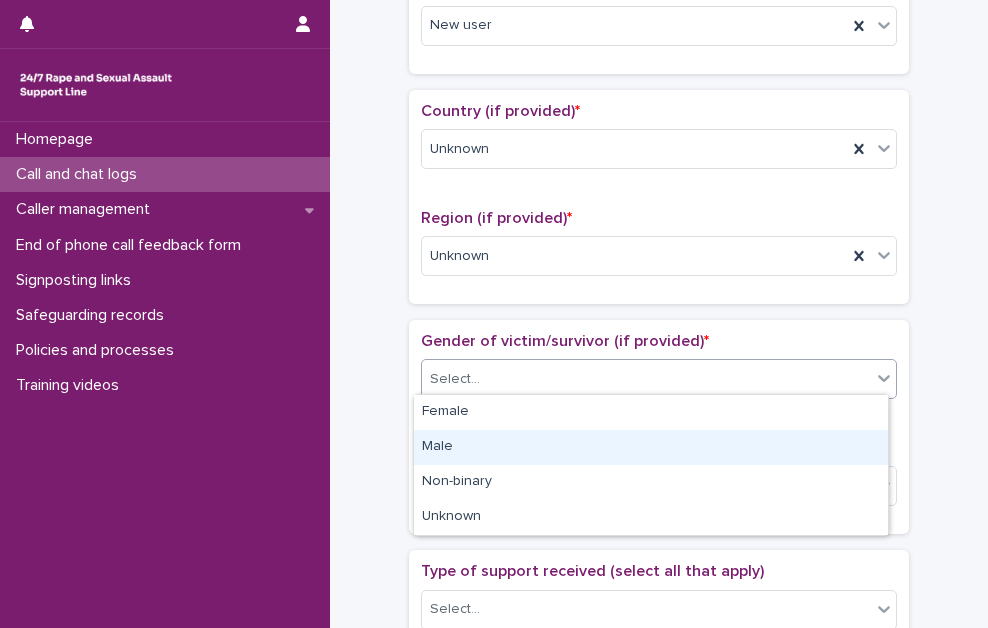 click on "Male" at bounding box center [651, 447] 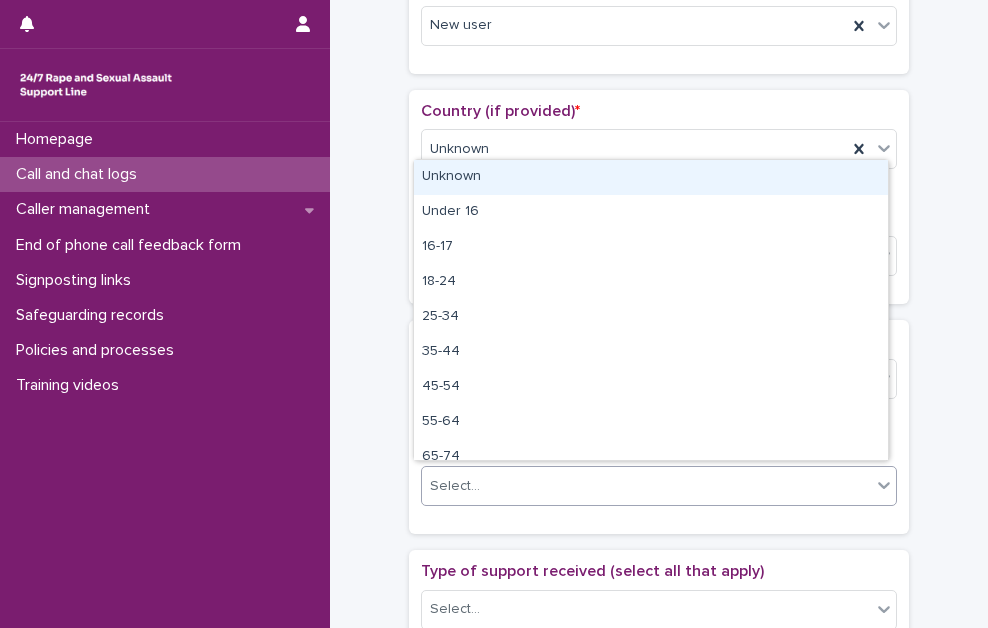 click on "Select..." at bounding box center (455, 486) 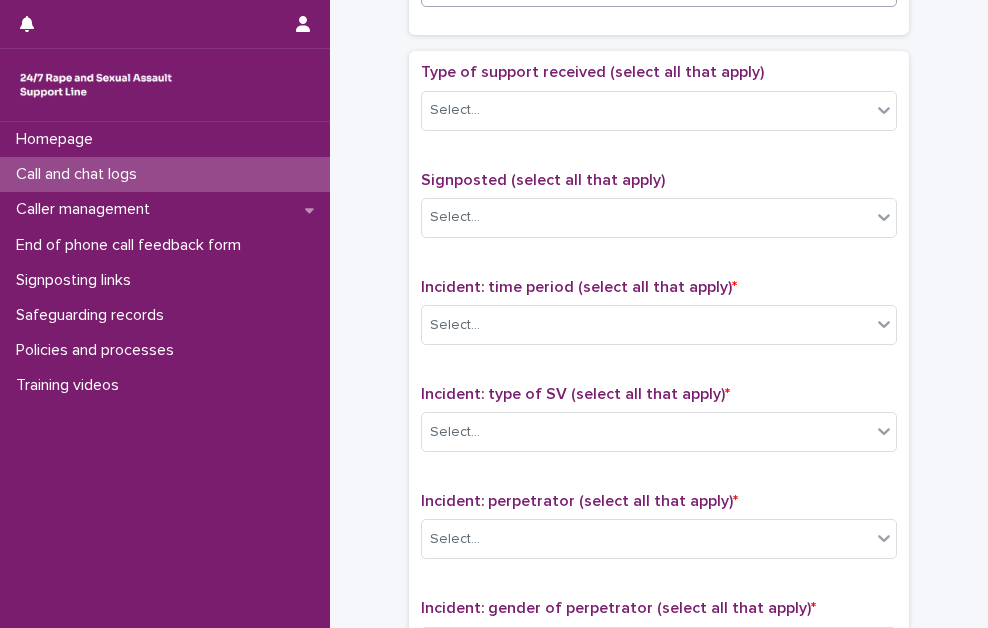 scroll, scrollTop: 1100, scrollLeft: 0, axis: vertical 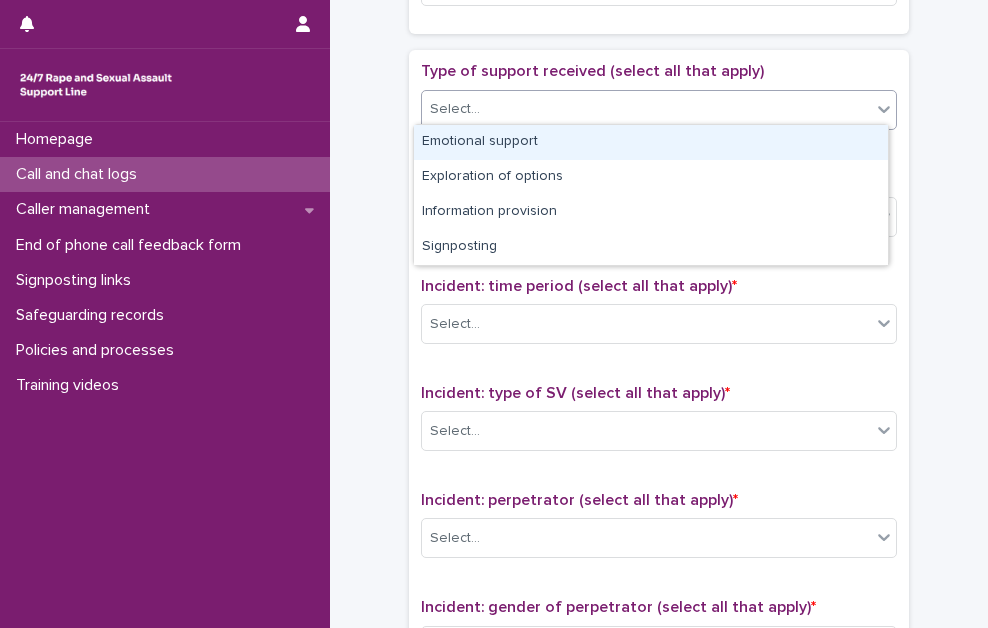 click on "Select..." at bounding box center [646, 109] 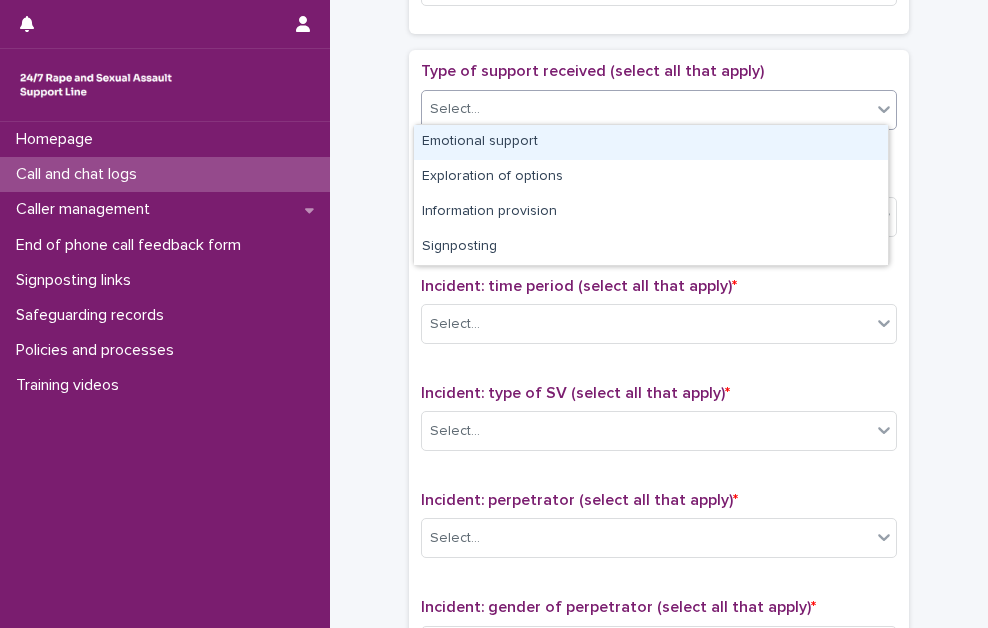 click on "Emotional support" at bounding box center [651, 142] 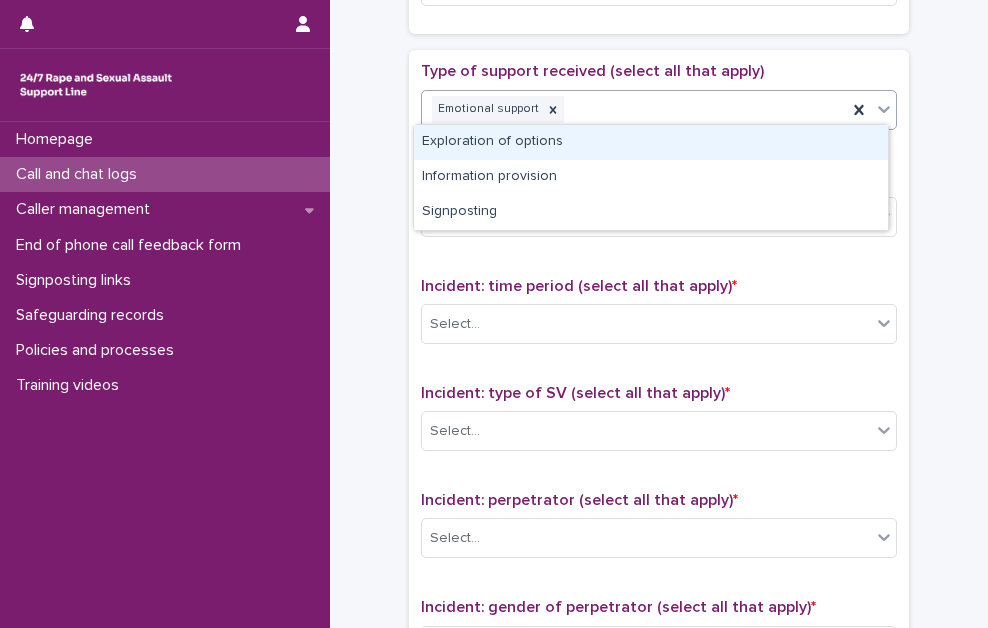 click on "Emotional support" at bounding box center [634, 109] 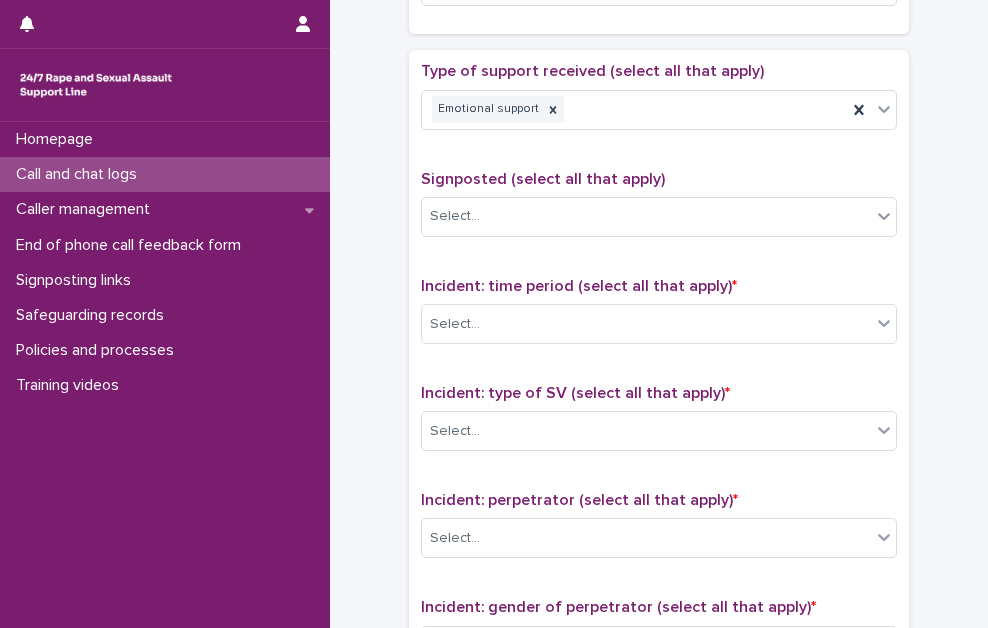 click on "**********" at bounding box center [659, -65] 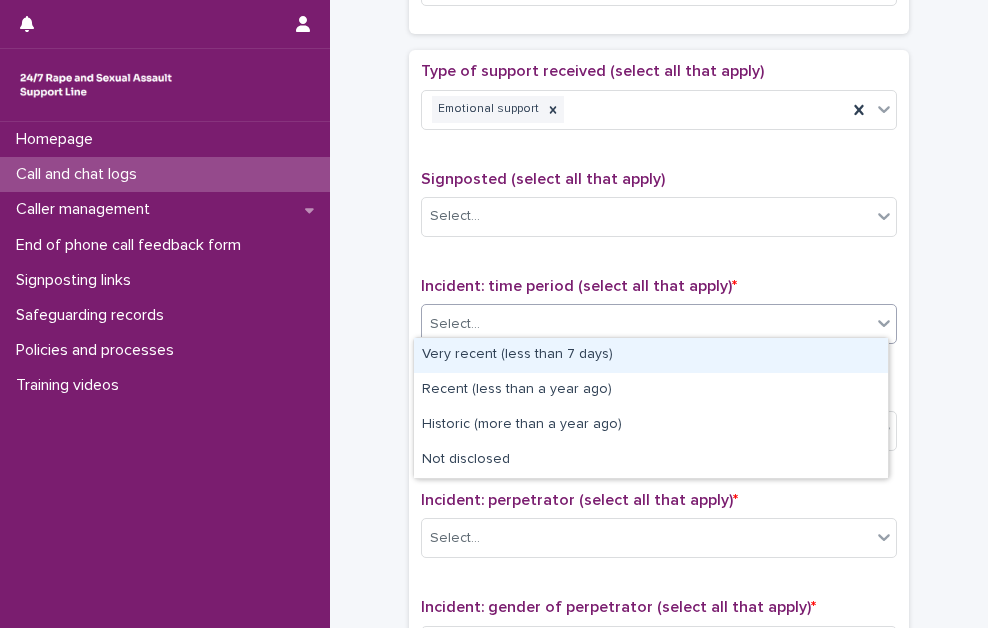 click on "Select..." at bounding box center (646, 324) 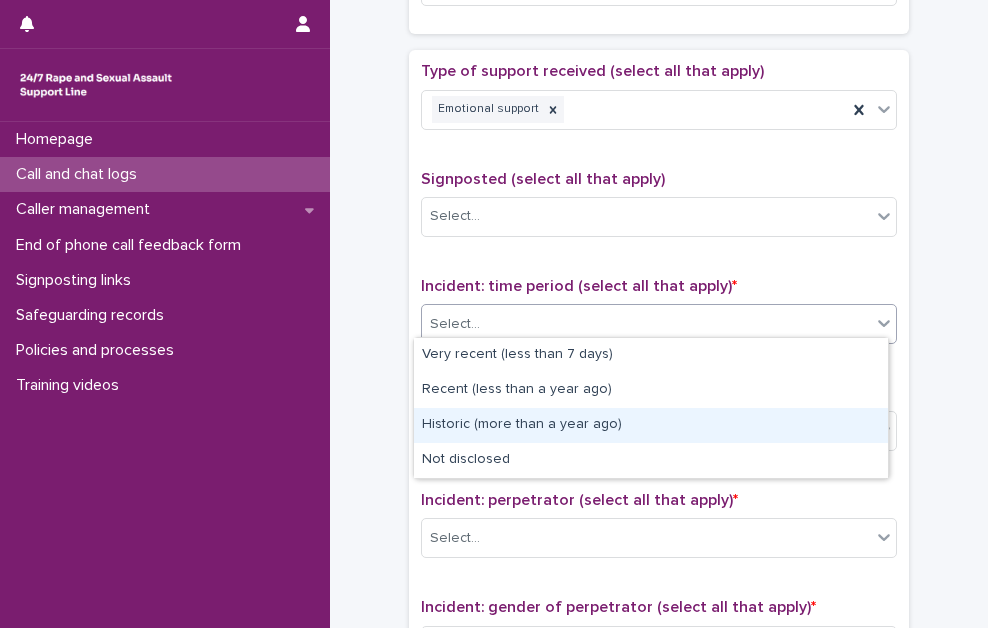 click on "Historic (more than a year ago)" at bounding box center [651, 425] 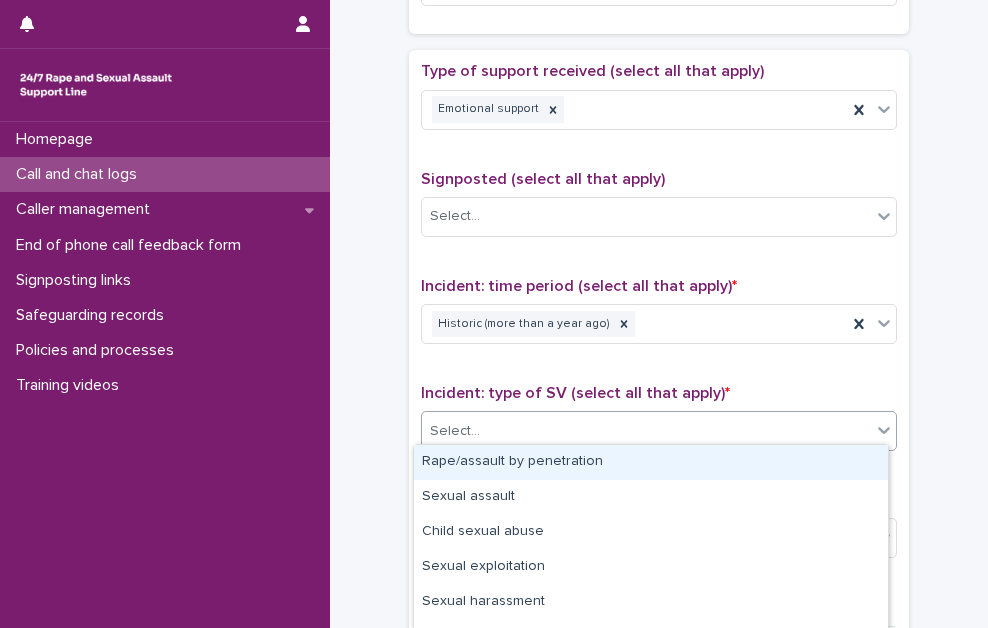 click on "Select..." at bounding box center [646, 431] 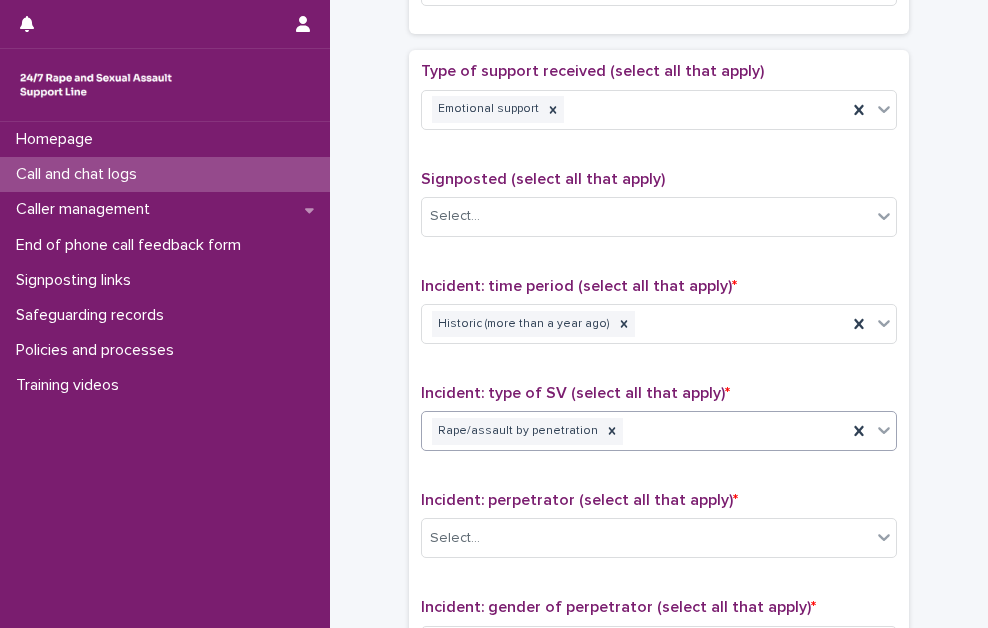click on "Rape/assault by penetration" at bounding box center (634, 431) 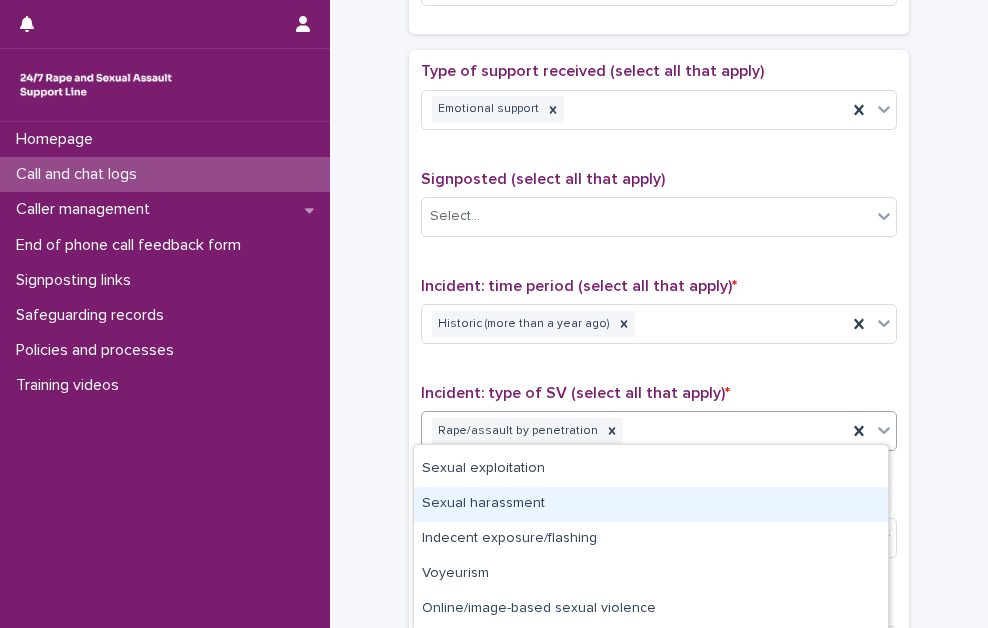 scroll, scrollTop: 131, scrollLeft: 0, axis: vertical 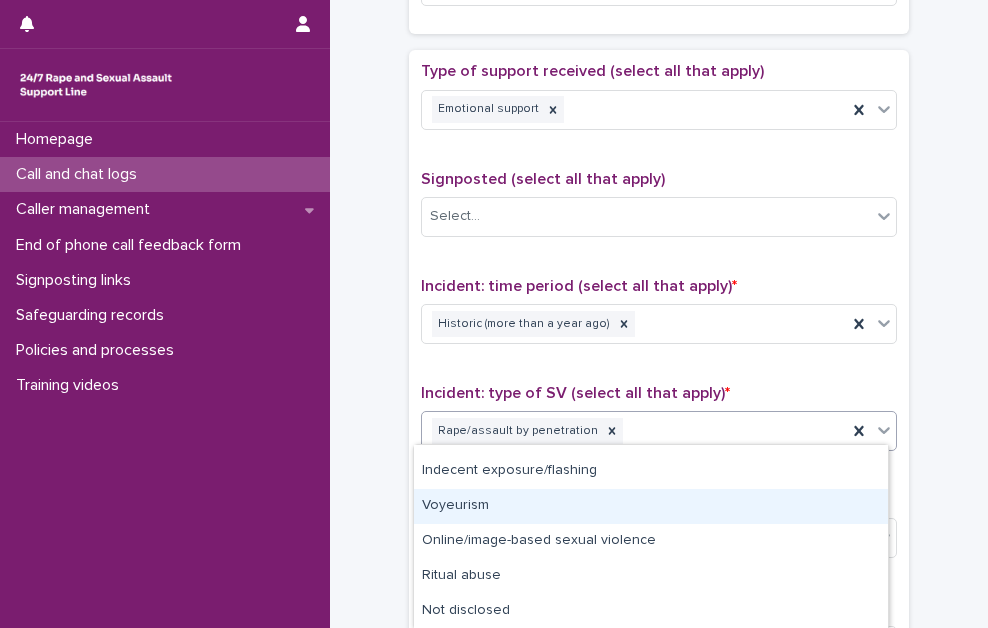 click on "Voyeurism" at bounding box center [651, 506] 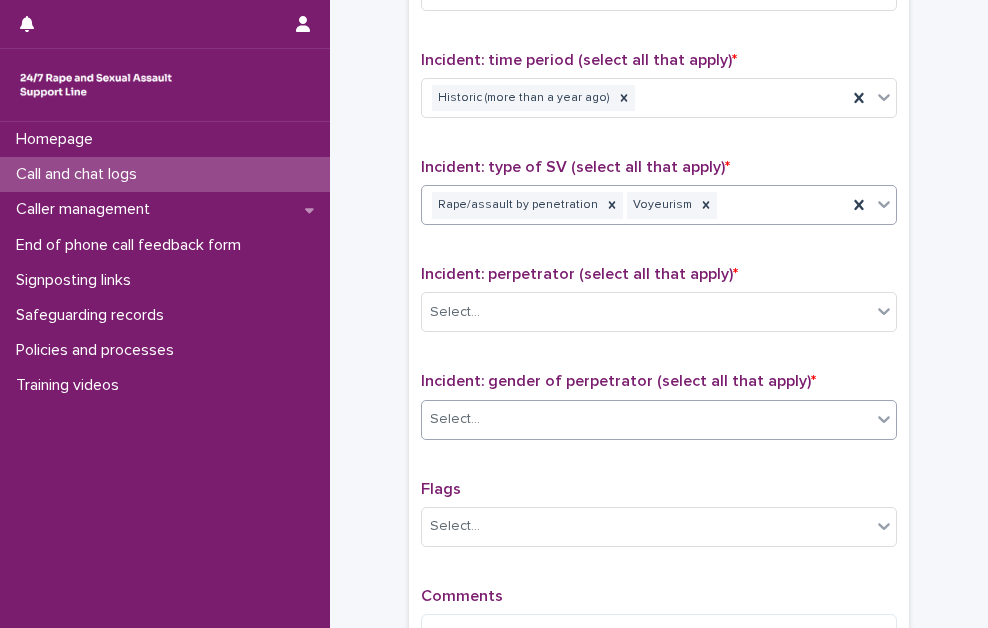 scroll, scrollTop: 1400, scrollLeft: 0, axis: vertical 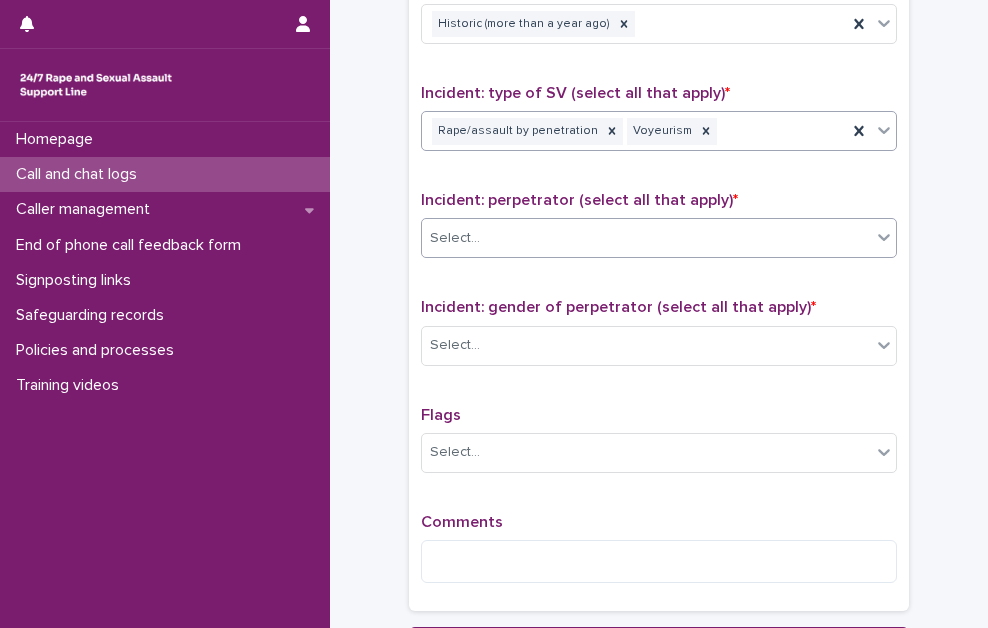 click on "Select..." at bounding box center [646, 238] 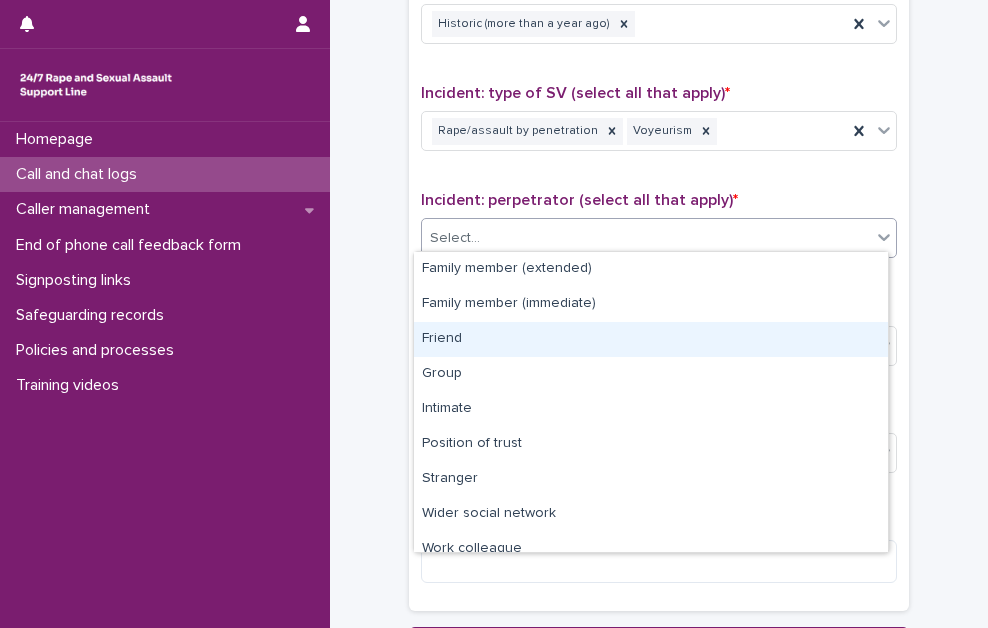 click on "Friend" at bounding box center (651, 339) 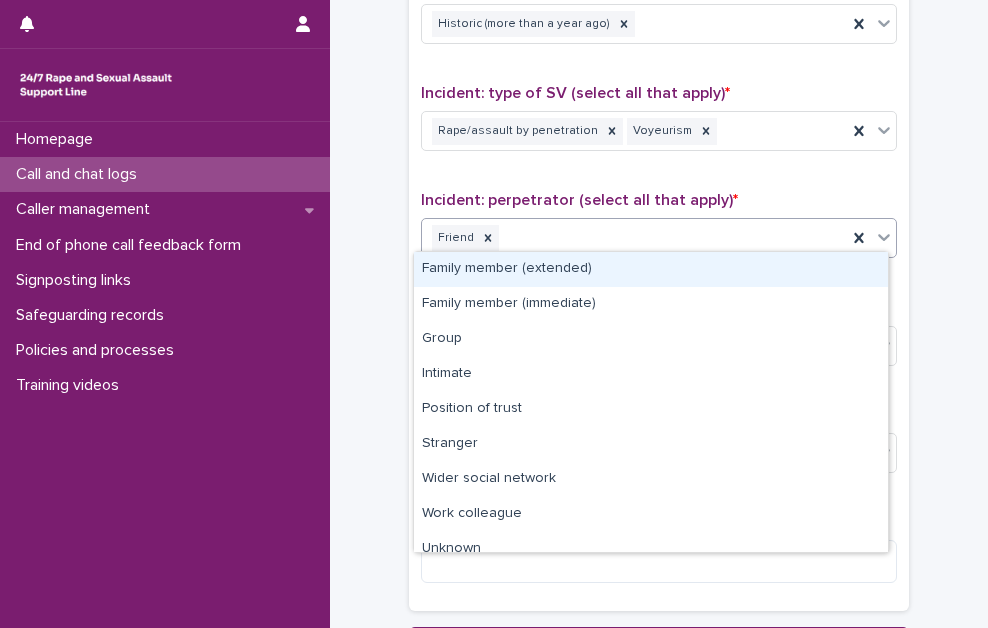 click on "Friend" at bounding box center (634, 238) 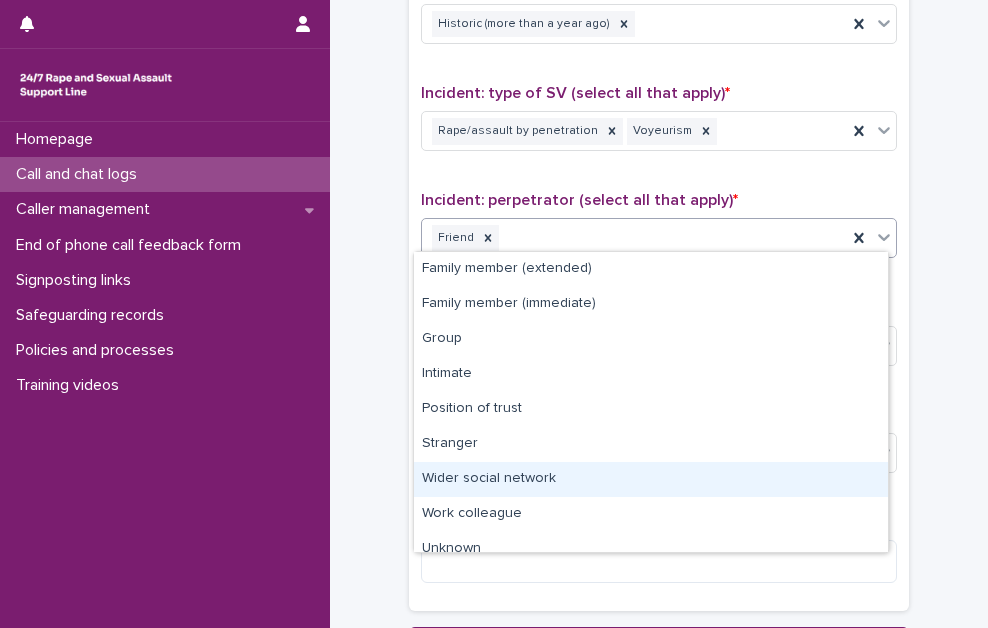 click on "Wider social network" at bounding box center (651, 479) 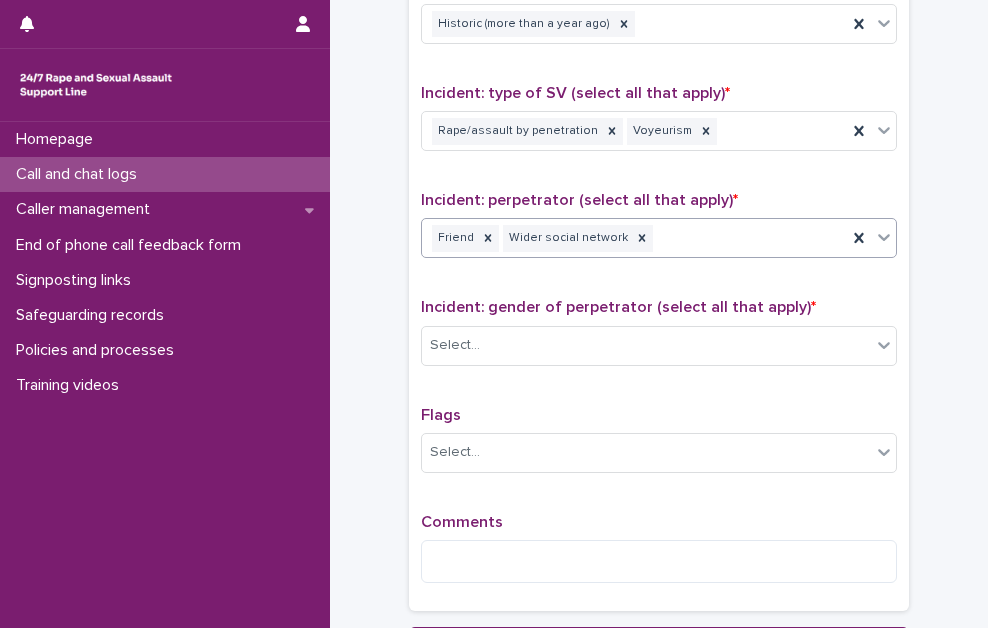 scroll, scrollTop: 1500, scrollLeft: 0, axis: vertical 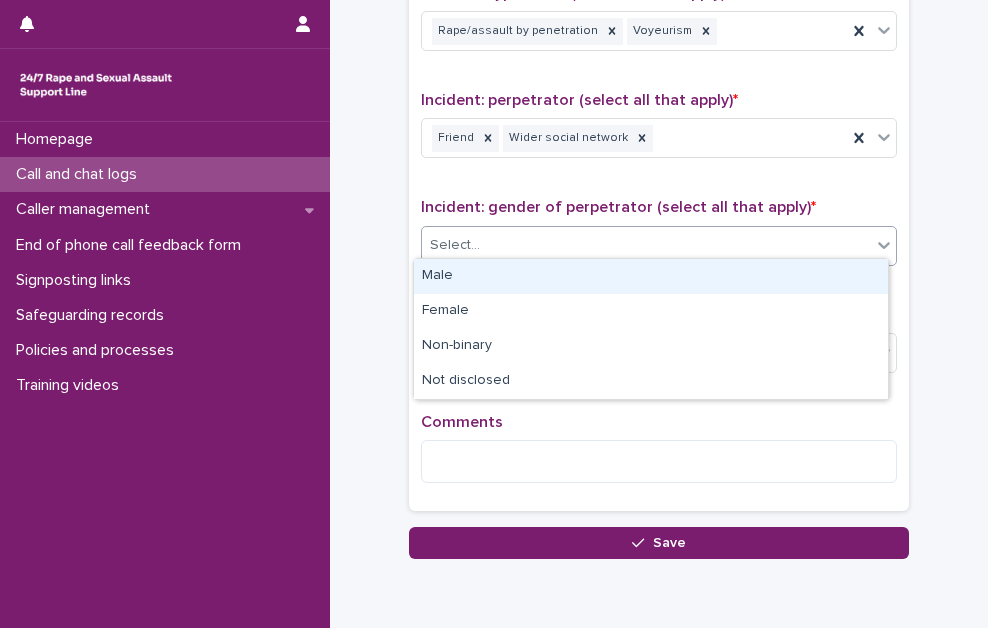 click on "Select..." at bounding box center (646, 245) 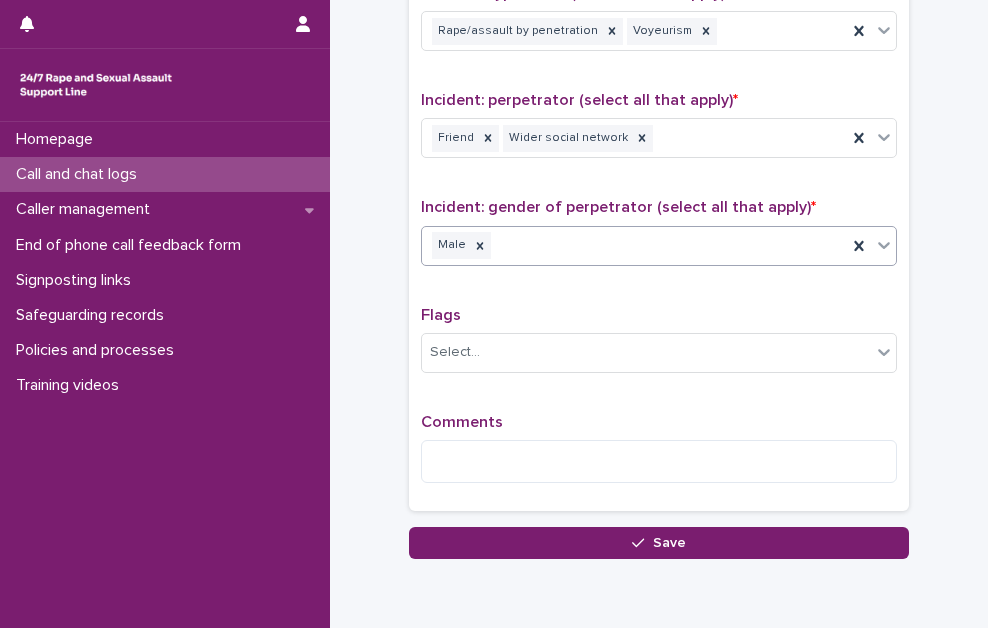 scroll, scrollTop: 1579, scrollLeft: 0, axis: vertical 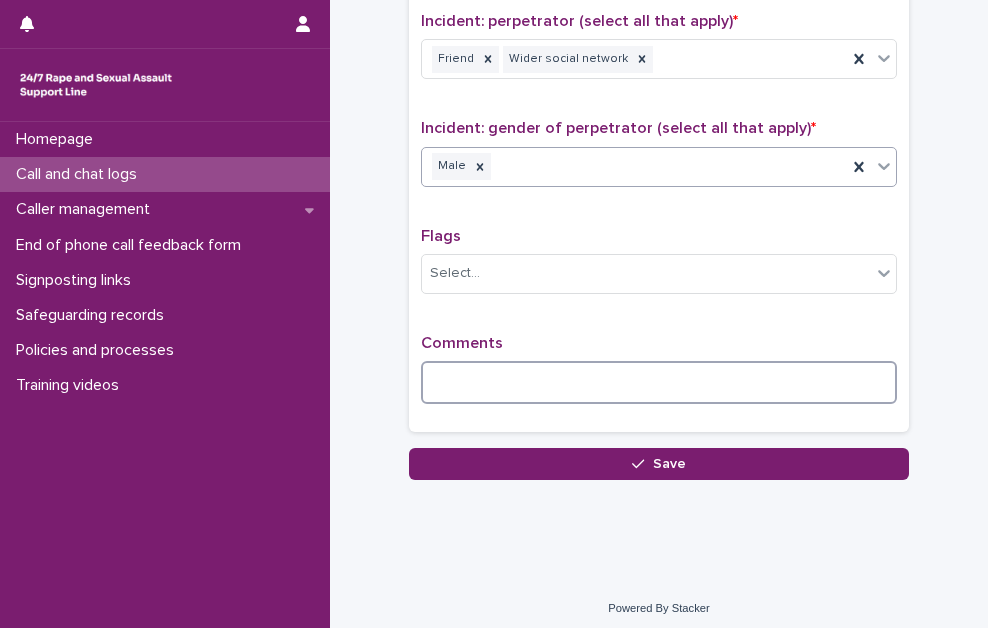 click at bounding box center (659, 382) 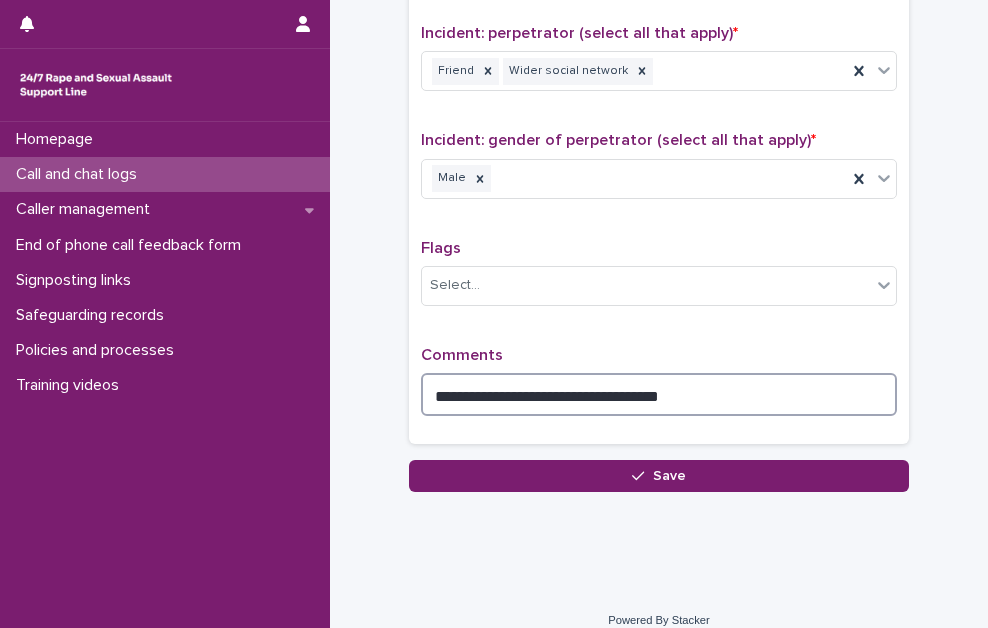 scroll, scrollTop: 1579, scrollLeft: 0, axis: vertical 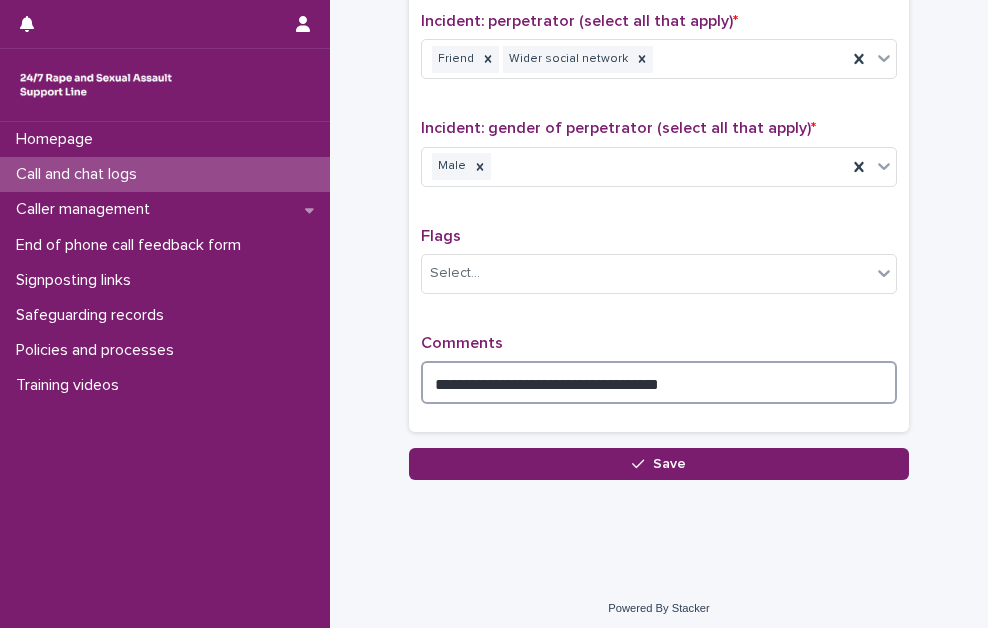 click on "**********" at bounding box center [659, 382] 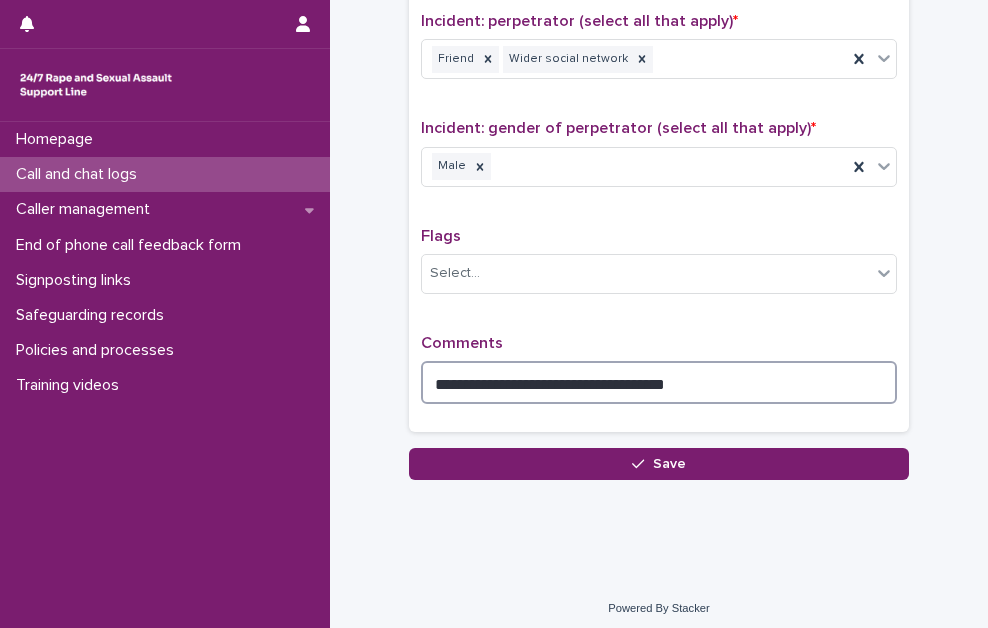 click on "**********" at bounding box center [659, 382] 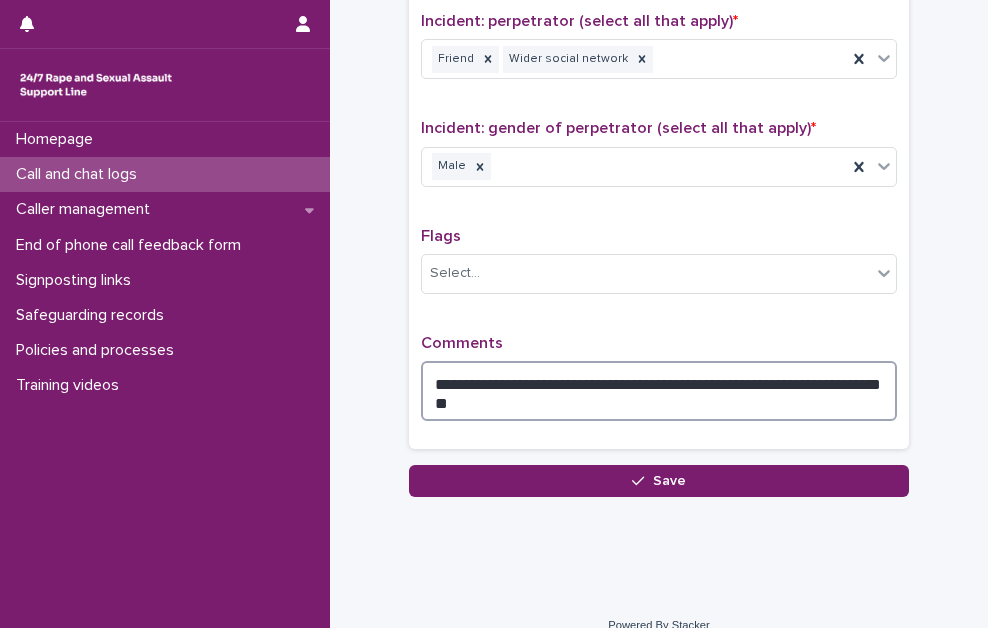 click on "**********" at bounding box center [659, 391] 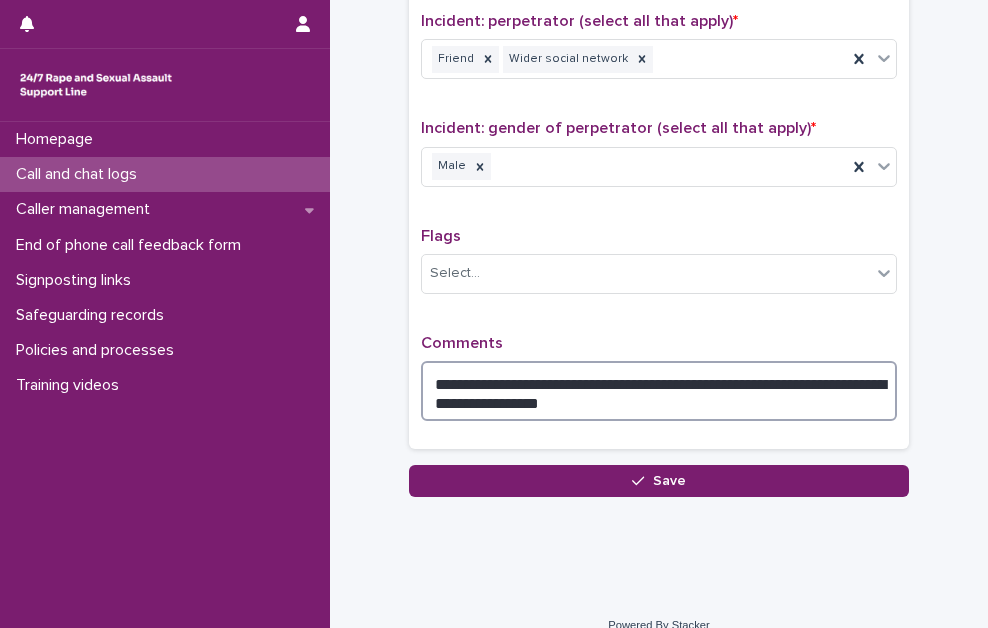 click on "**********" at bounding box center [659, 391] 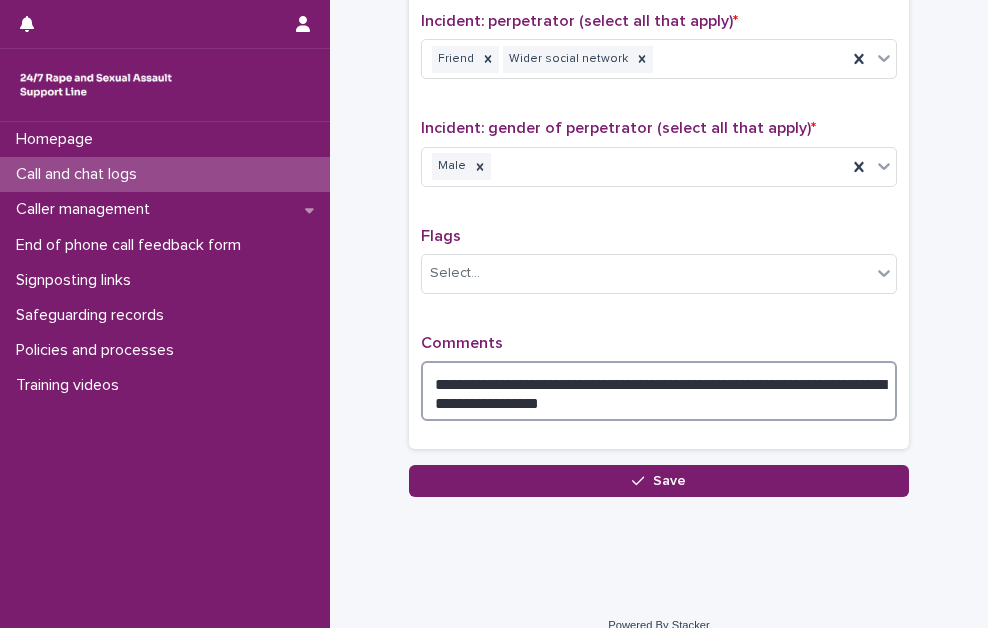 click on "**********" at bounding box center [659, 391] 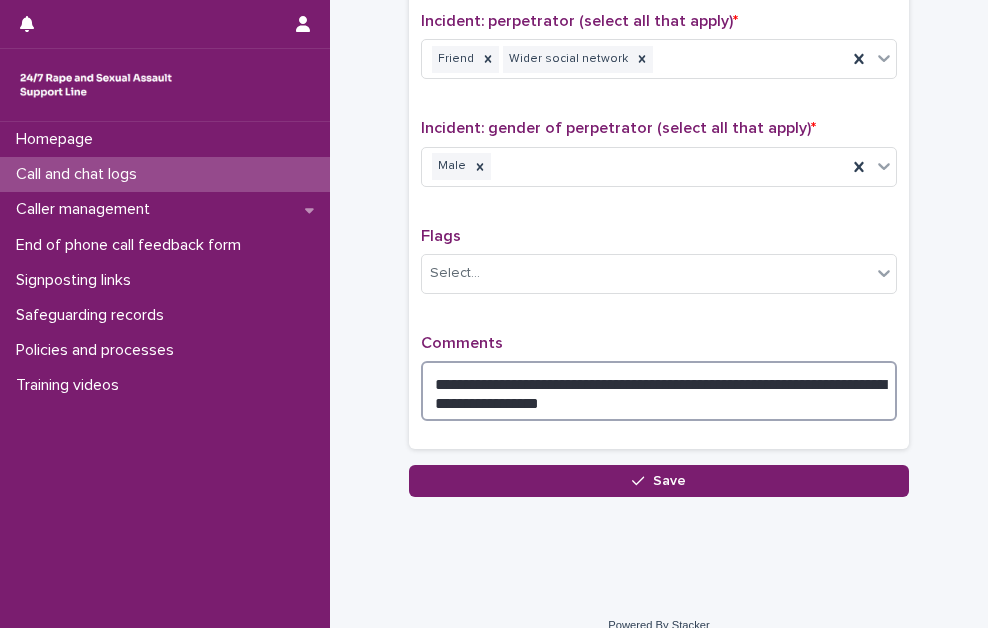 click on "**********" at bounding box center (659, 391) 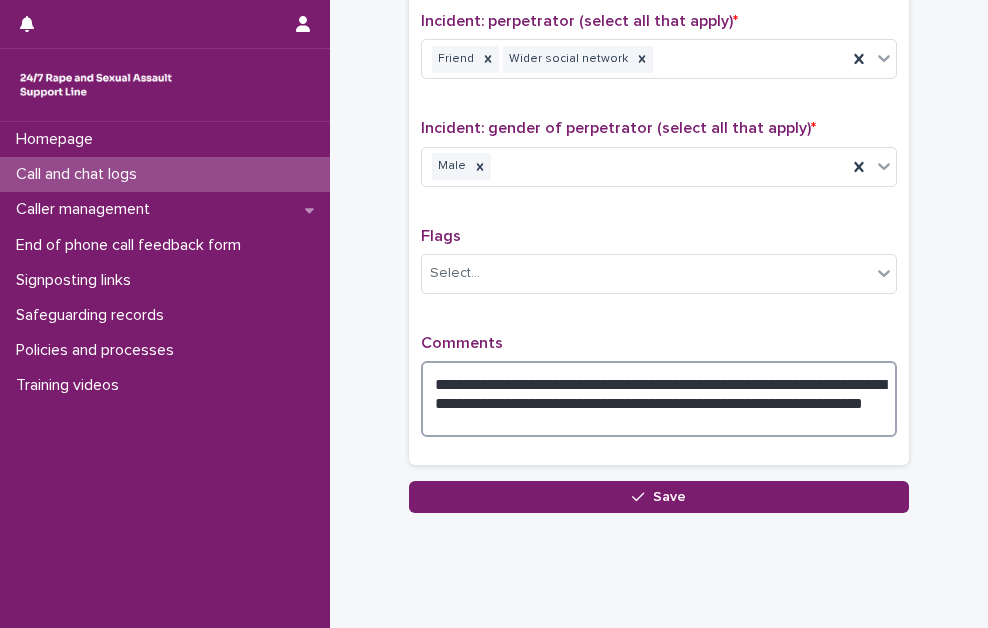 click on "**********" at bounding box center (659, 399) 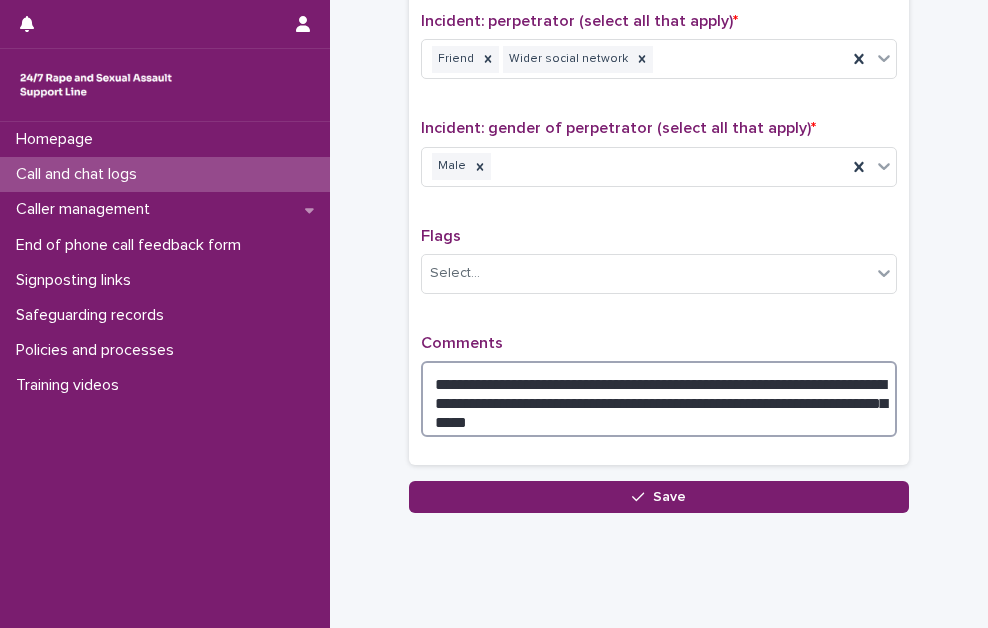 click on "**********" at bounding box center [659, 399] 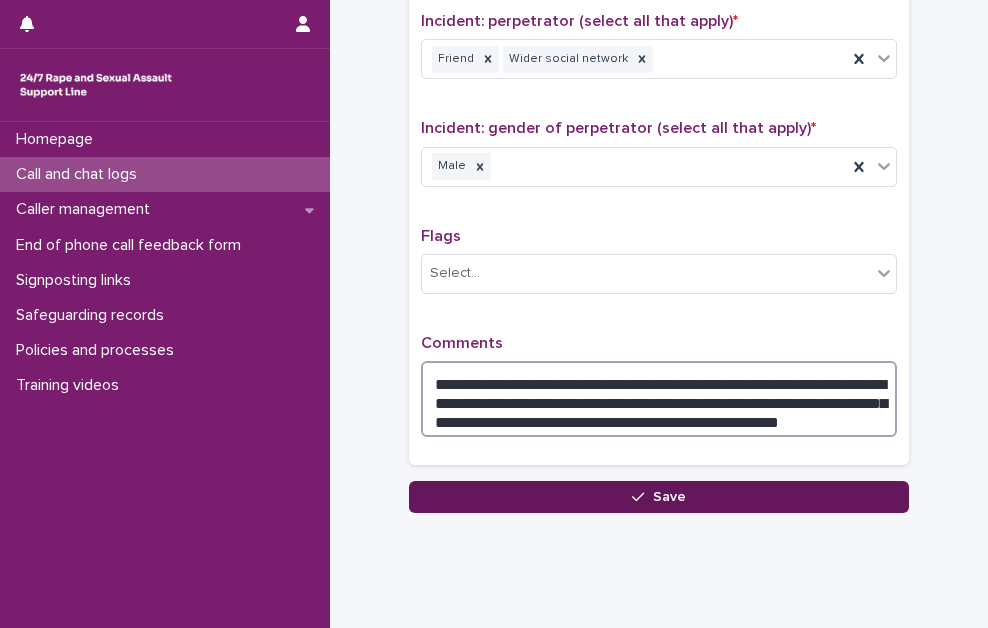 type on "**********" 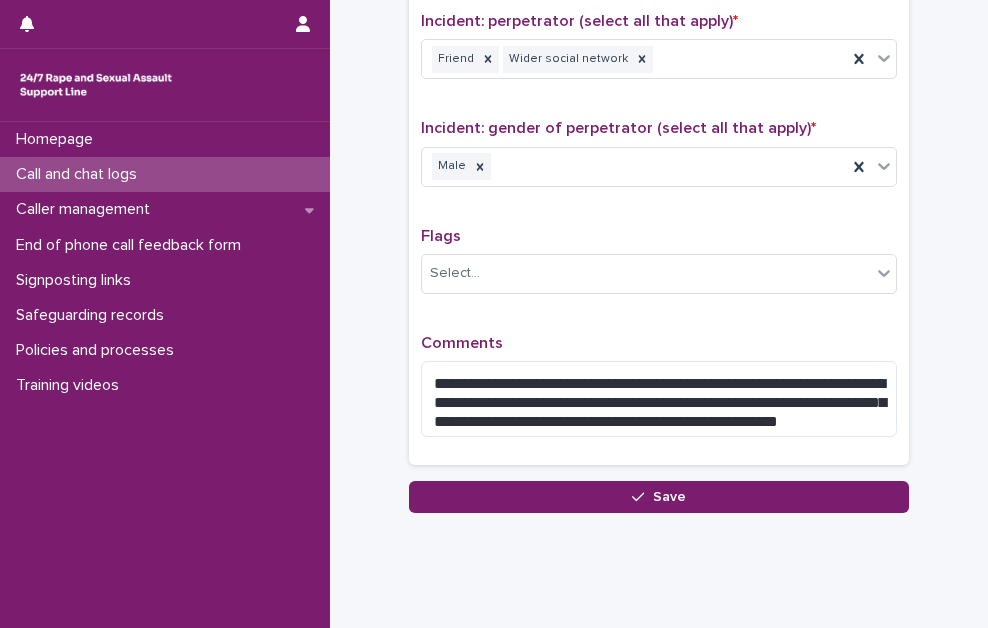 click on "Save" at bounding box center [659, 497] 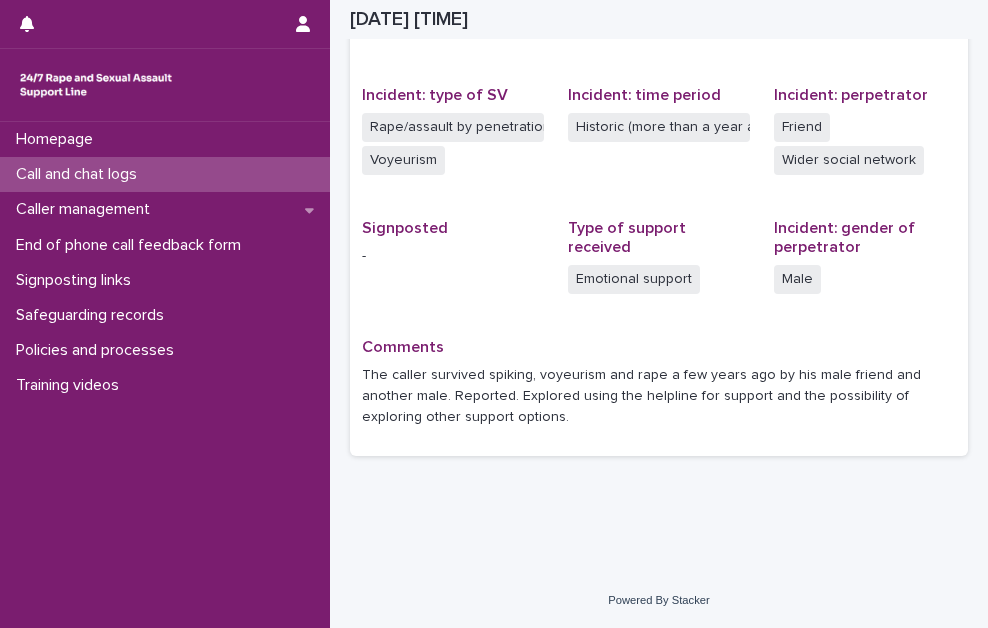 scroll, scrollTop: 468, scrollLeft: 0, axis: vertical 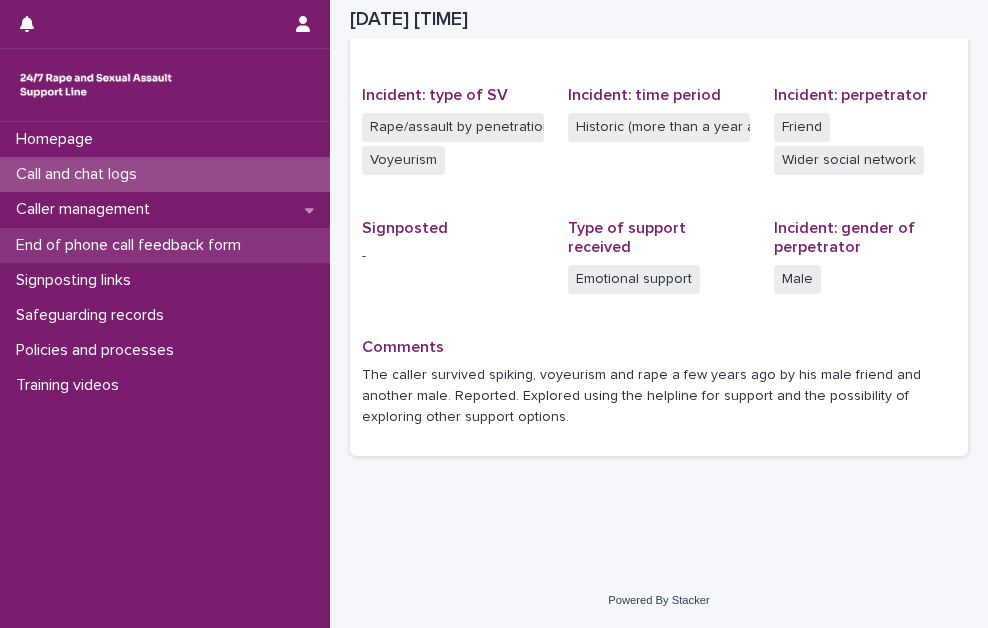 click on "End of phone call feedback form" at bounding box center (132, 245) 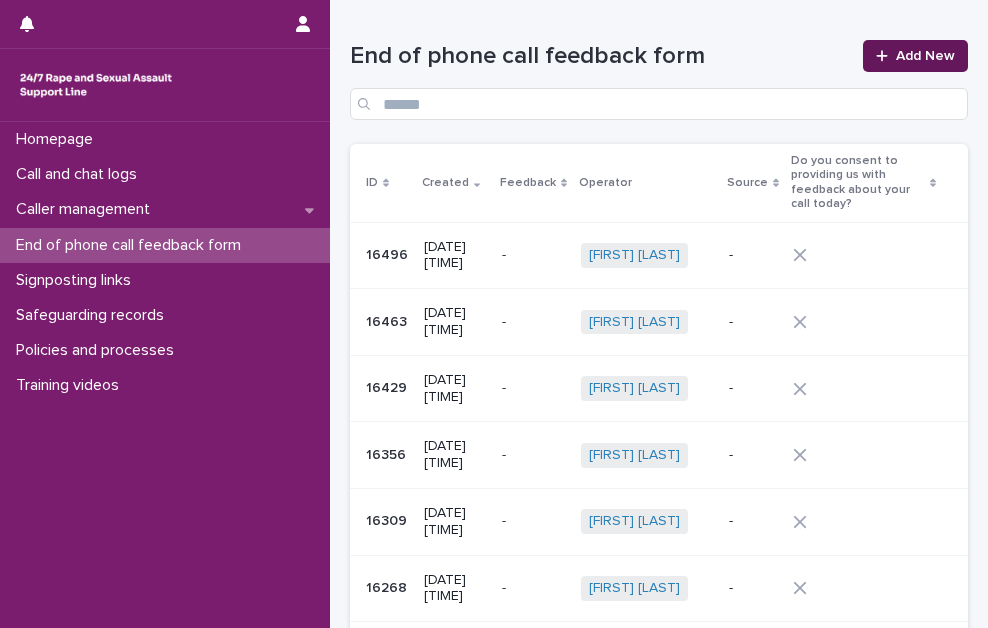 click on "Add New" at bounding box center (925, 56) 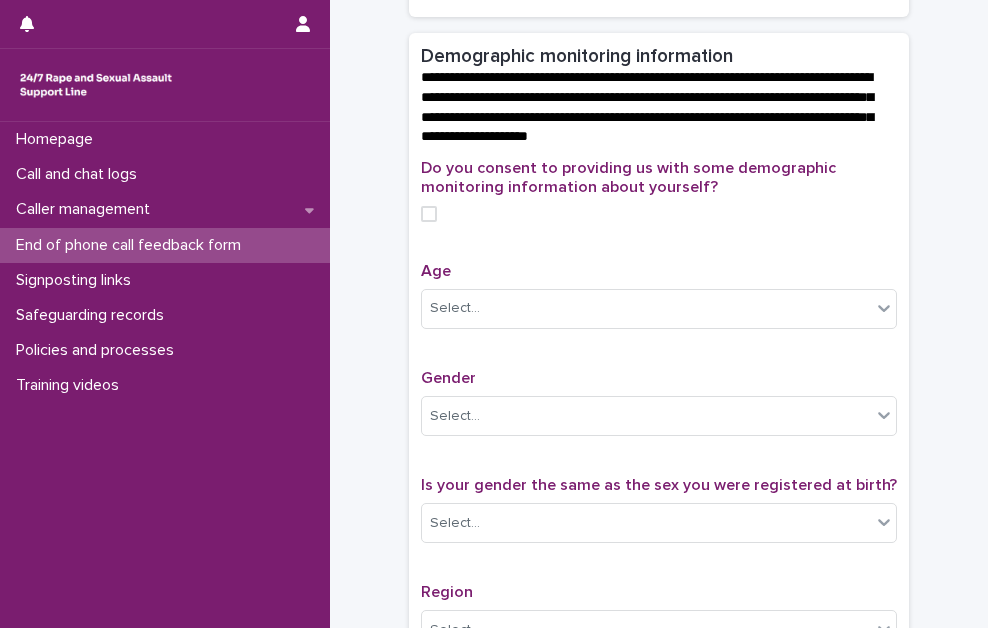scroll, scrollTop: 800, scrollLeft: 0, axis: vertical 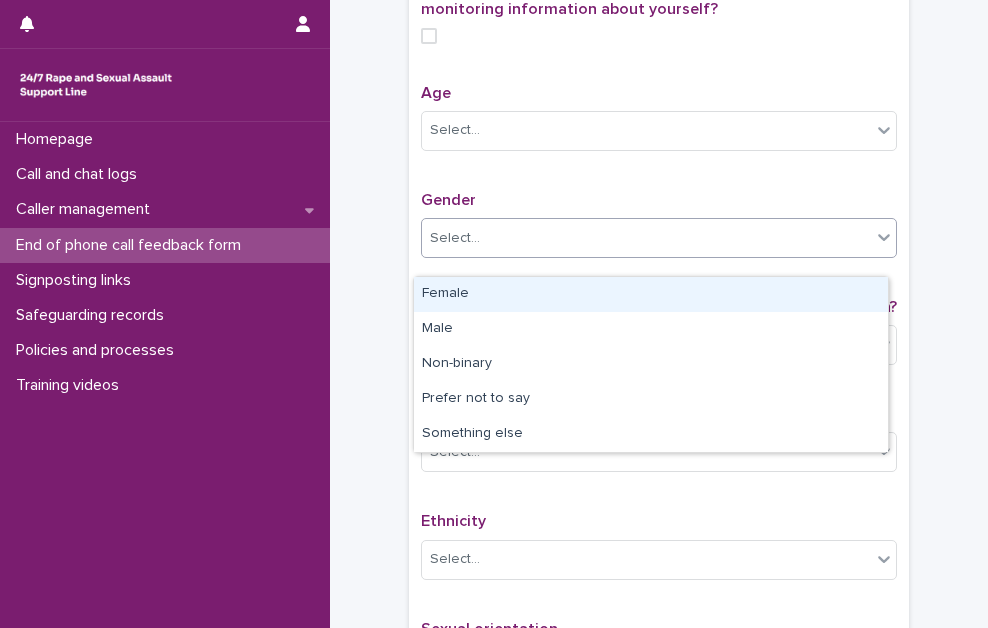 click on "Select..." at bounding box center [646, 238] 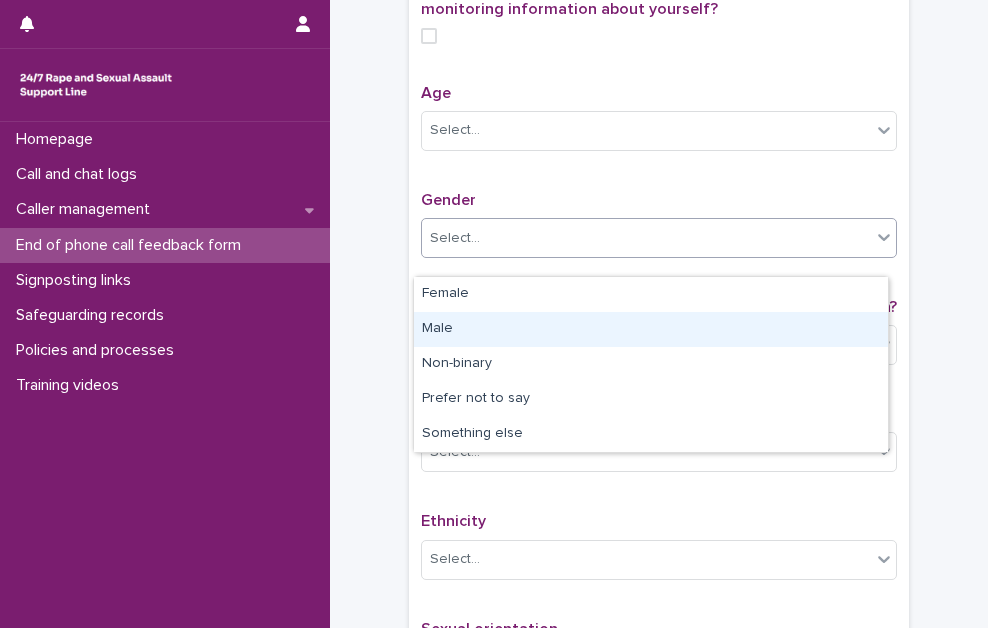 click on "Male" at bounding box center [651, 329] 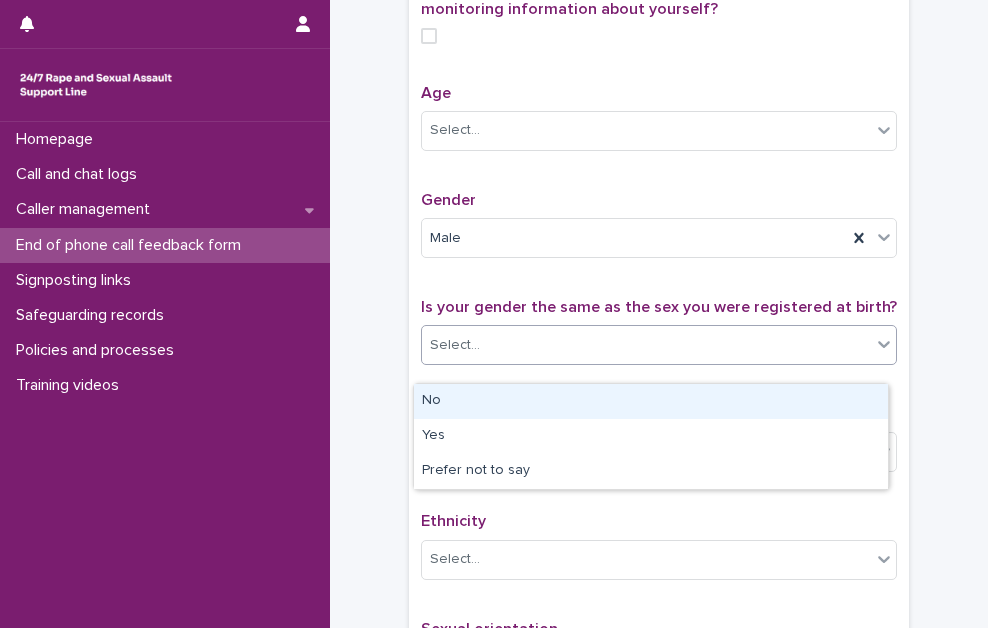drag, startPoint x: 552, startPoint y: 365, endPoint x: 545, endPoint y: 397, distance: 32.75668 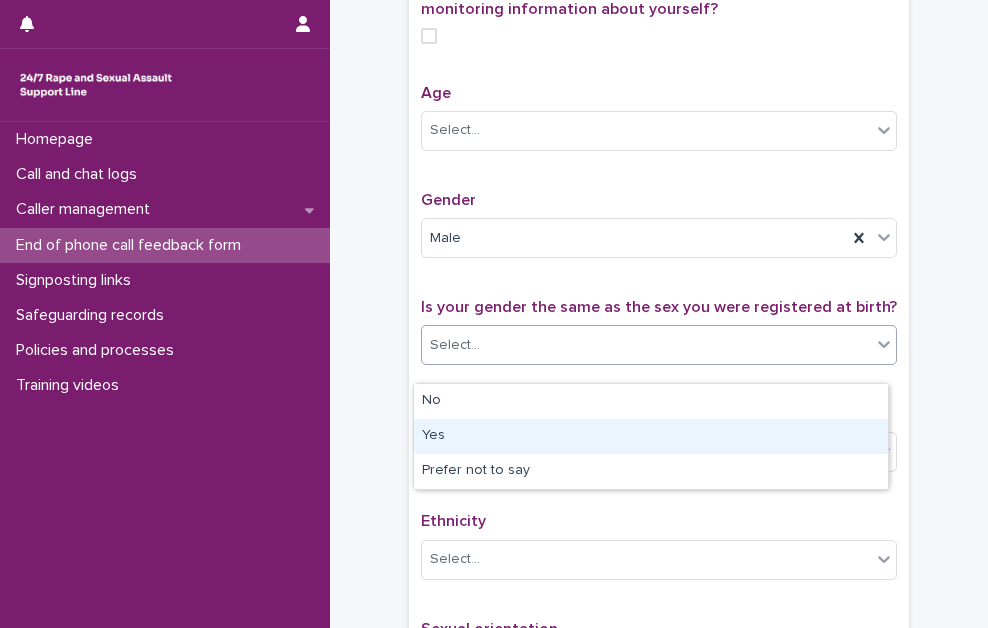 click on "Yes" at bounding box center (651, 436) 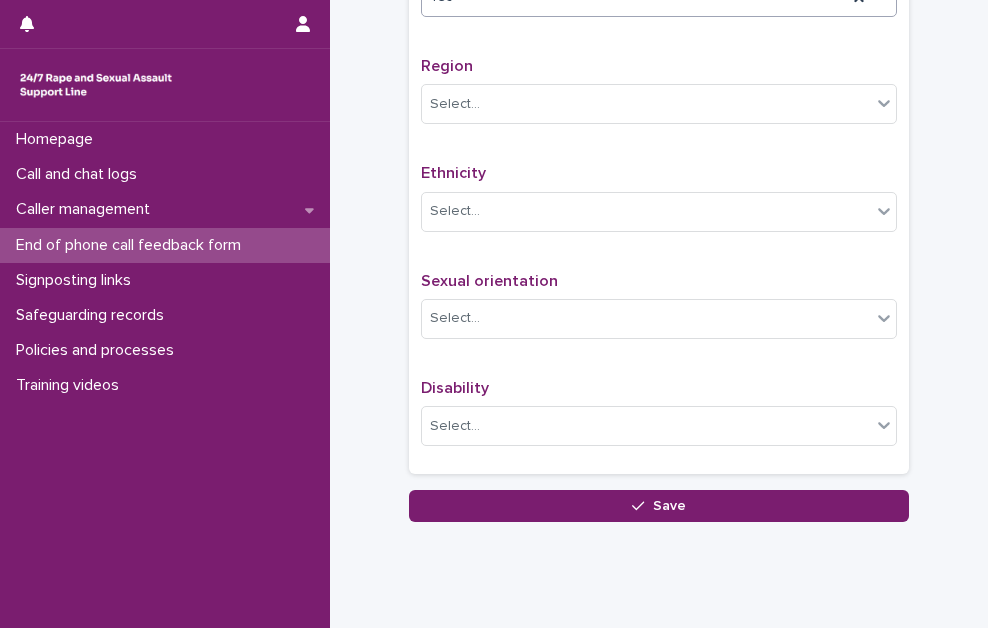 scroll, scrollTop: 1200, scrollLeft: 0, axis: vertical 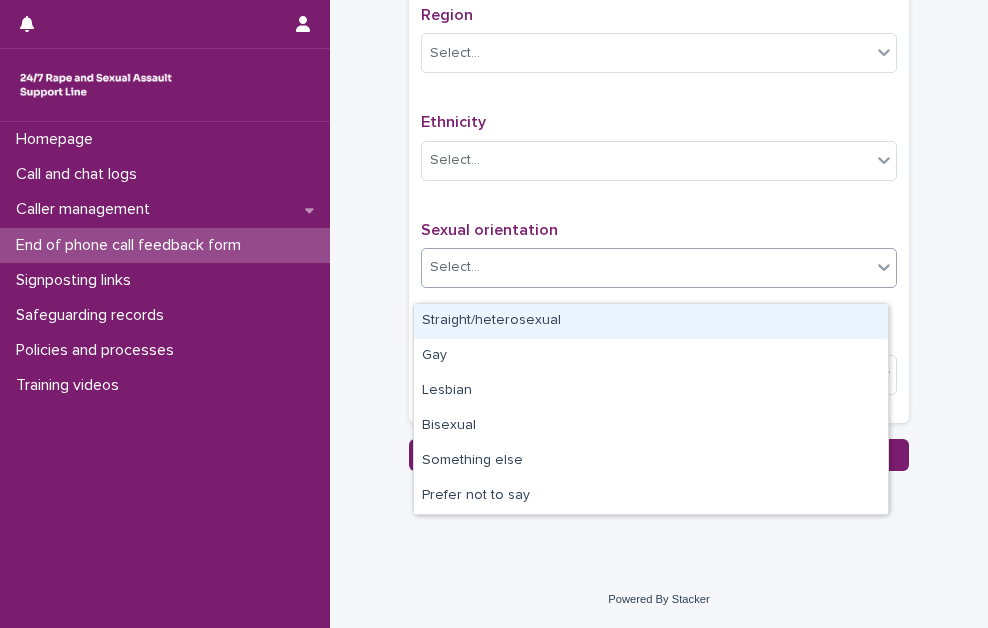 click on "Select..." at bounding box center (646, 267) 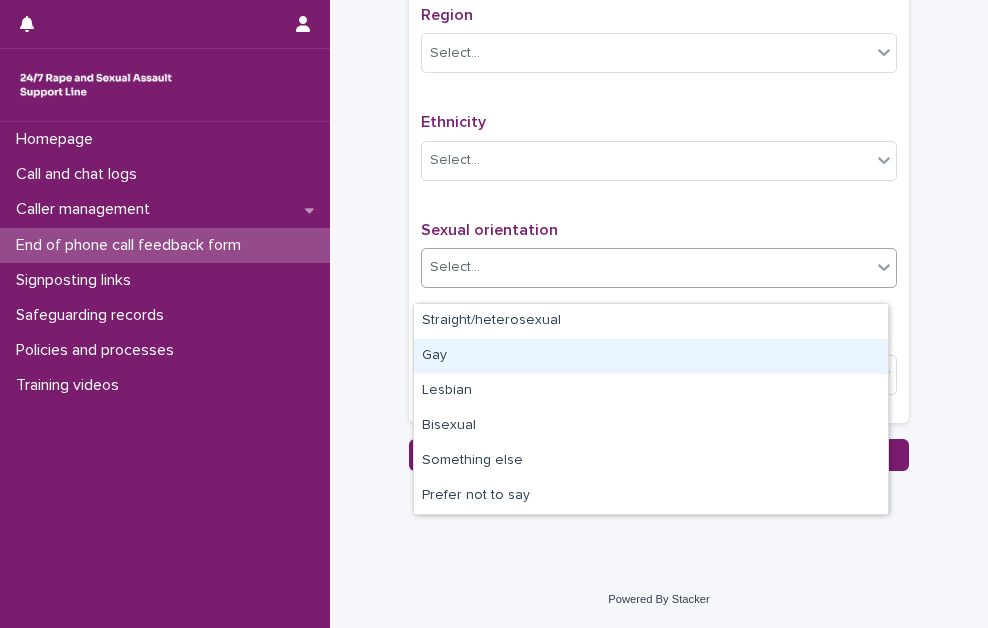 click on "Gay" at bounding box center (651, 356) 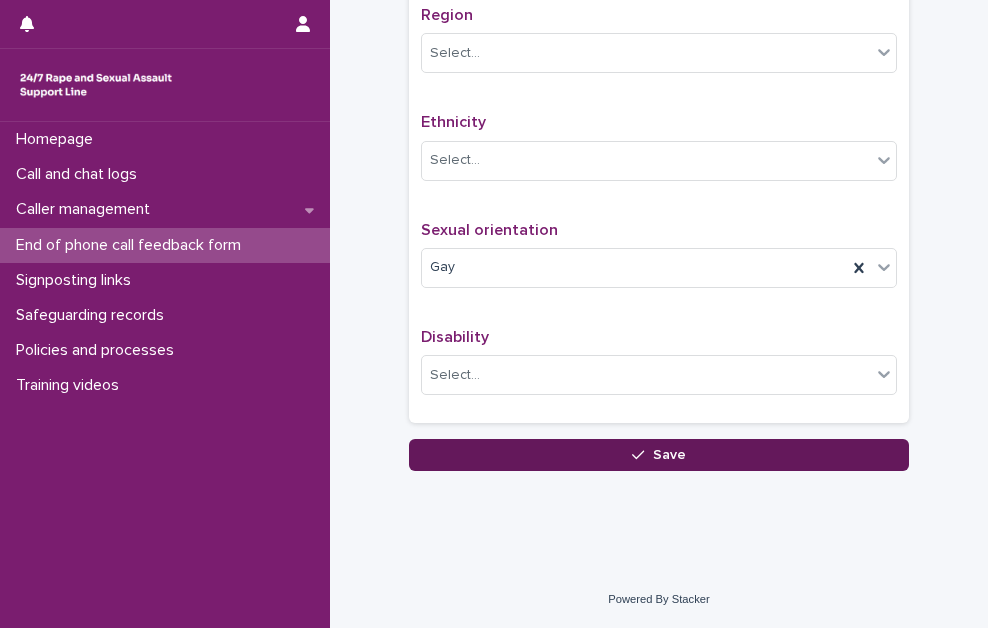 click on "Save" at bounding box center (659, 455) 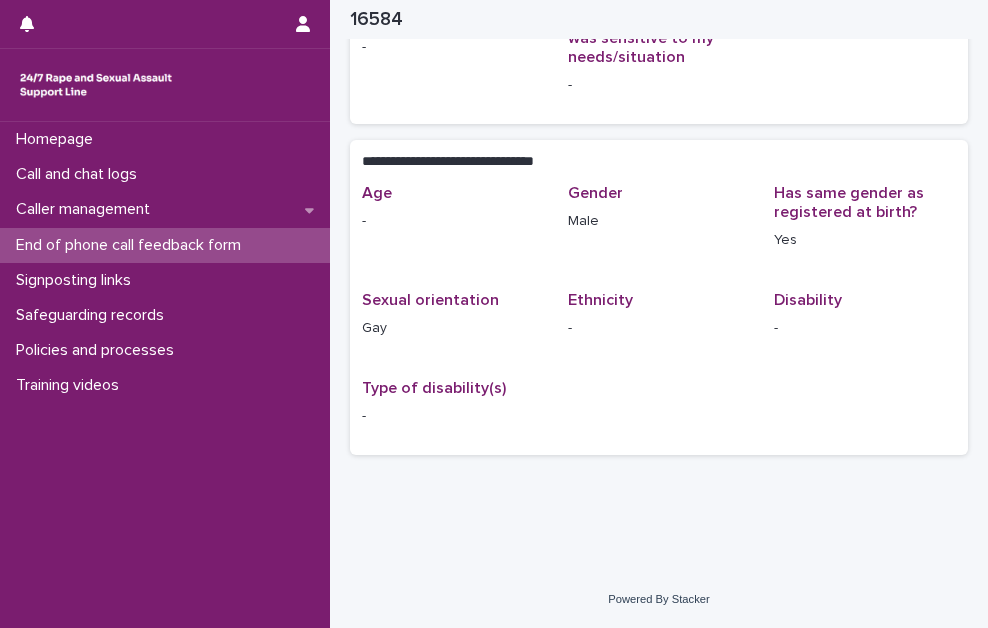 scroll, scrollTop: 313, scrollLeft: 0, axis: vertical 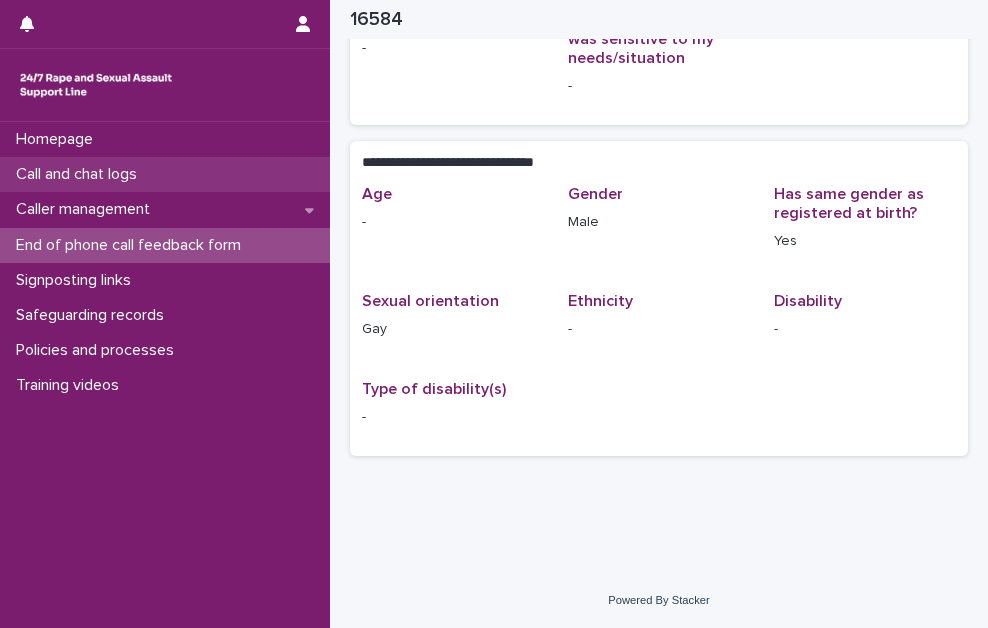 click on "Call and chat logs" at bounding box center (80, 174) 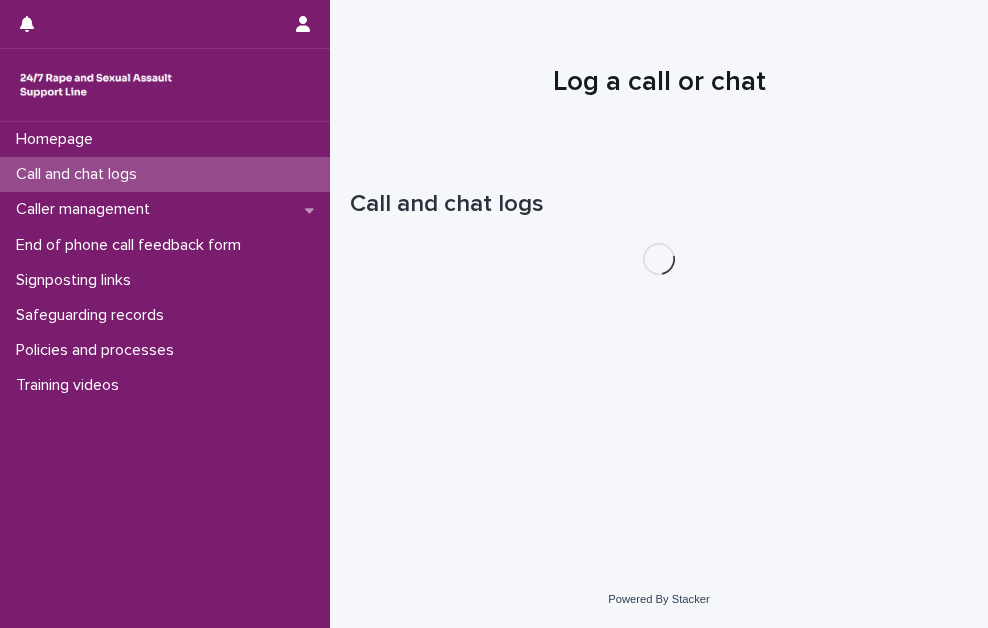 scroll, scrollTop: 0, scrollLeft: 0, axis: both 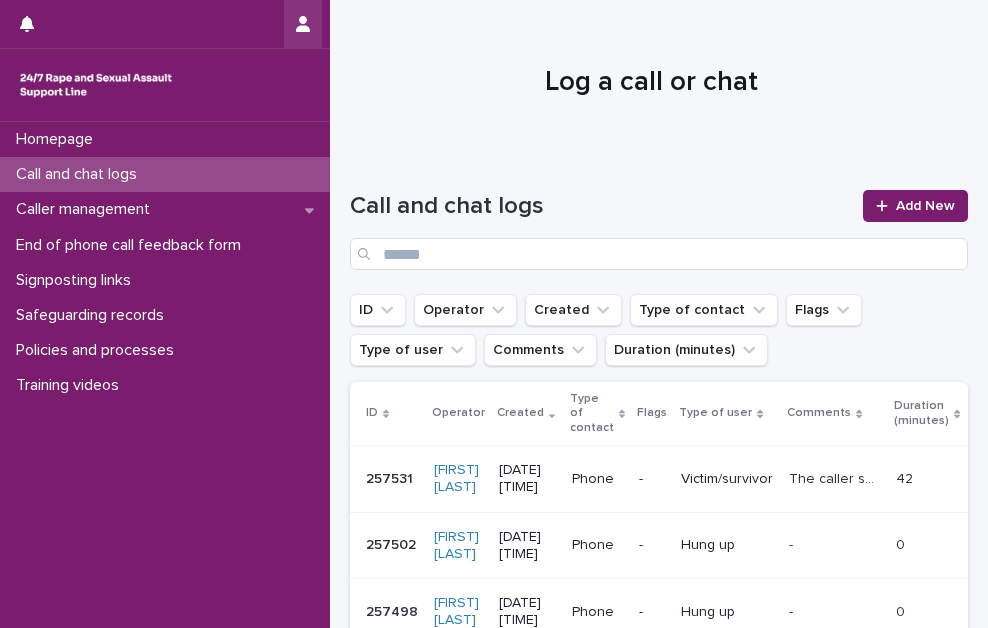 click 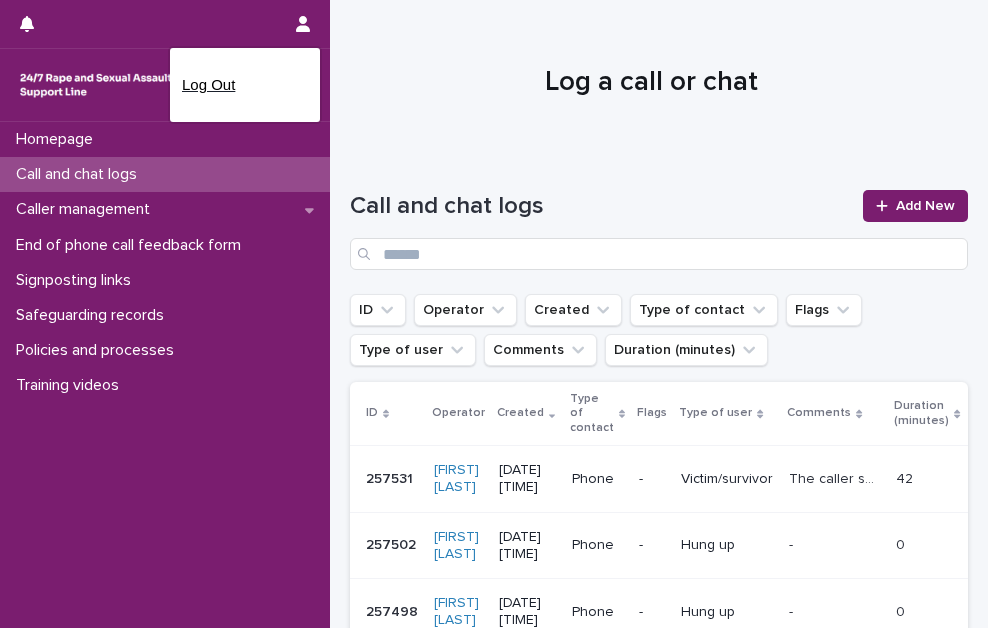 click on "Log Out" at bounding box center [245, 85] 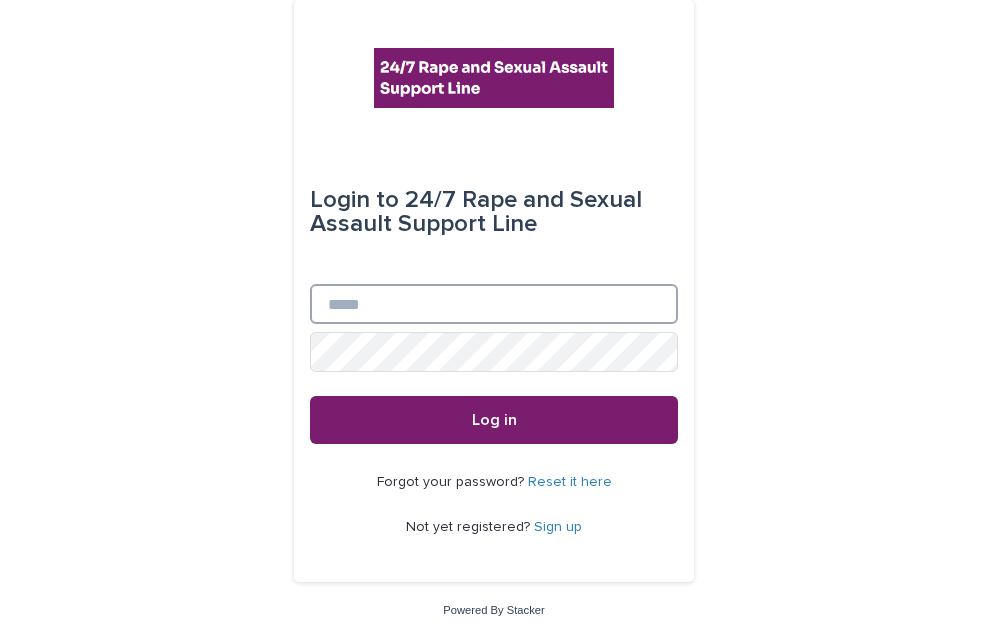type on "**********" 